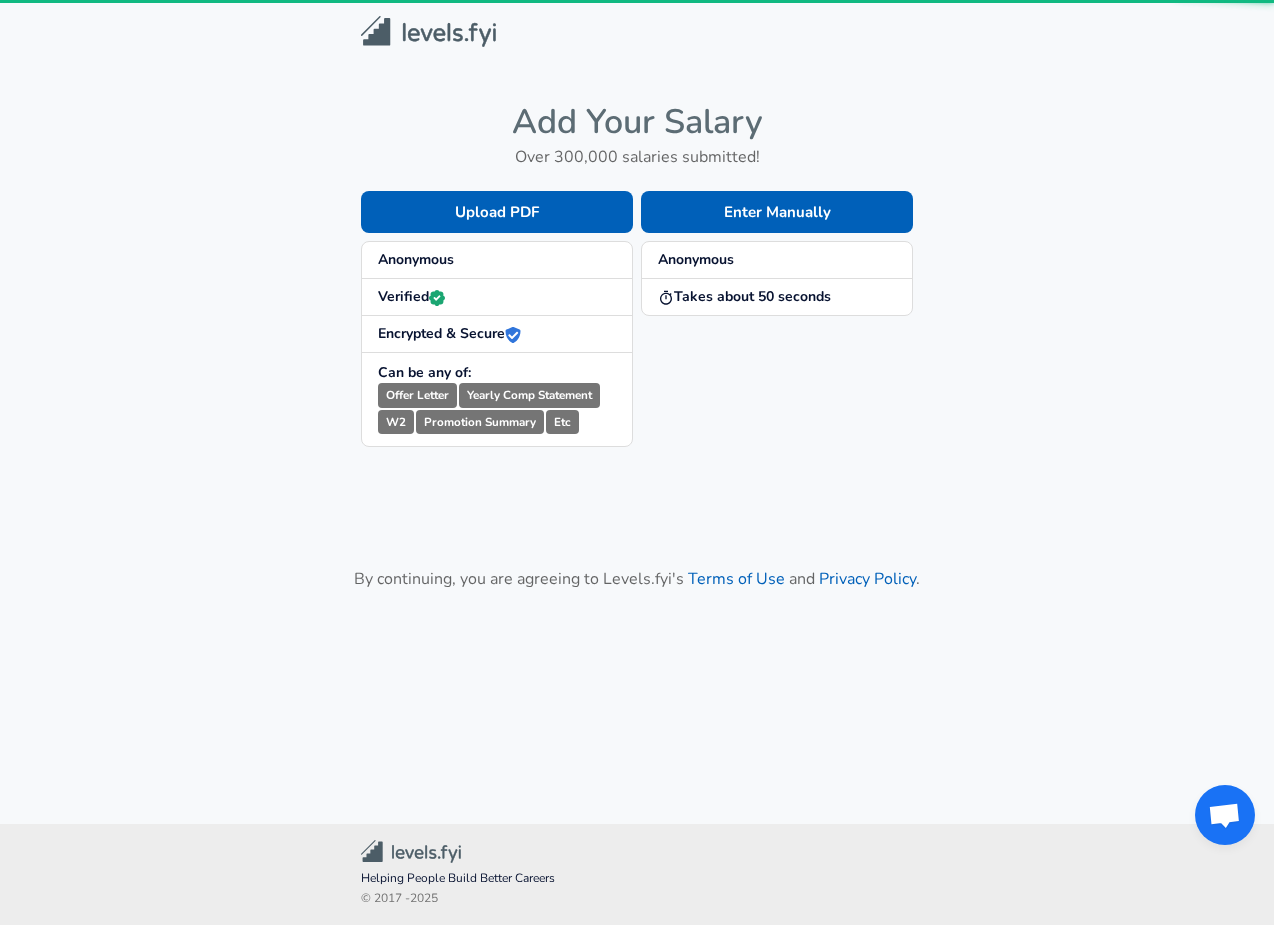 scroll, scrollTop: 0, scrollLeft: 0, axis: both 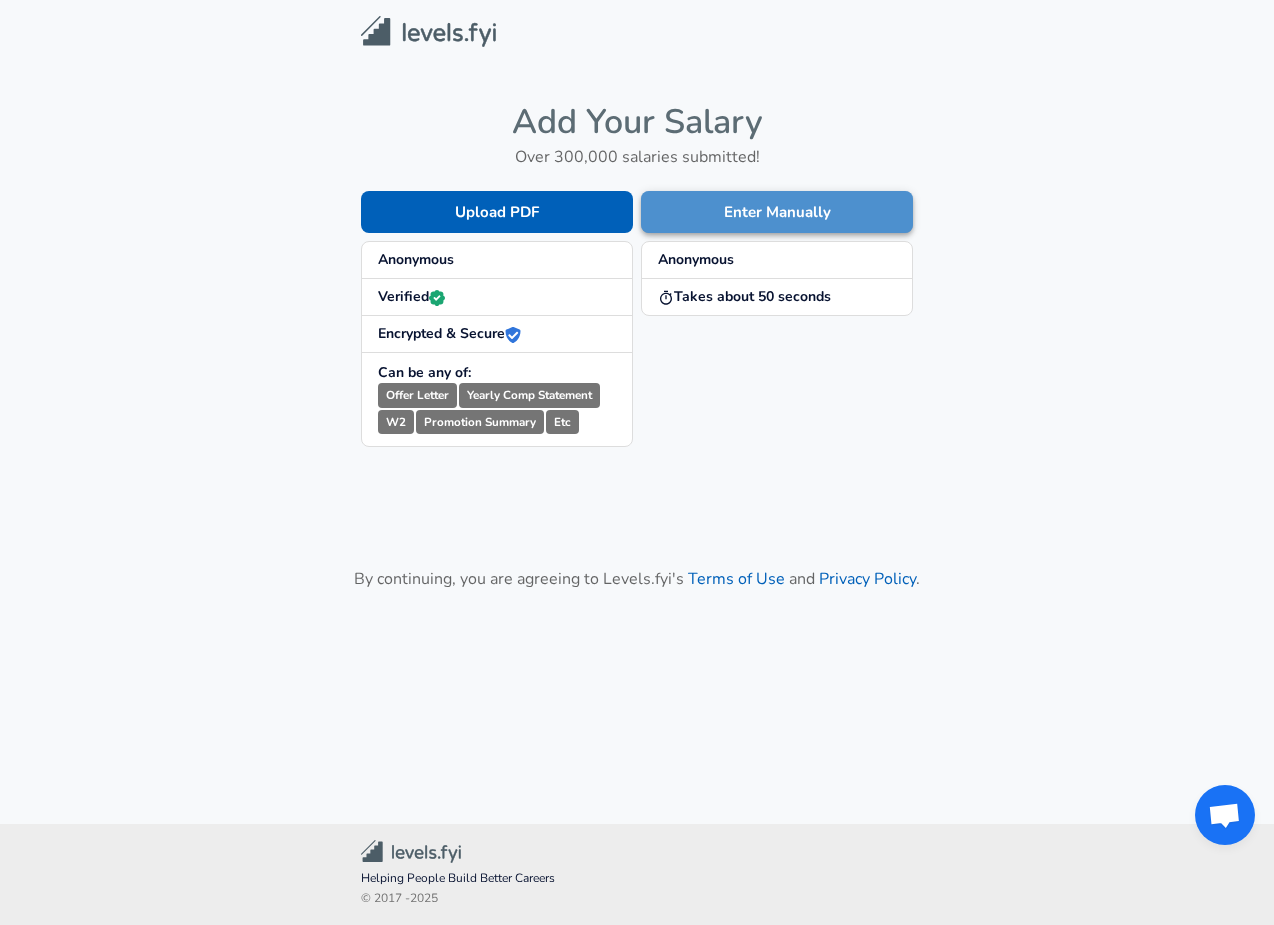 click on "Enter Manually" at bounding box center (777, 212) 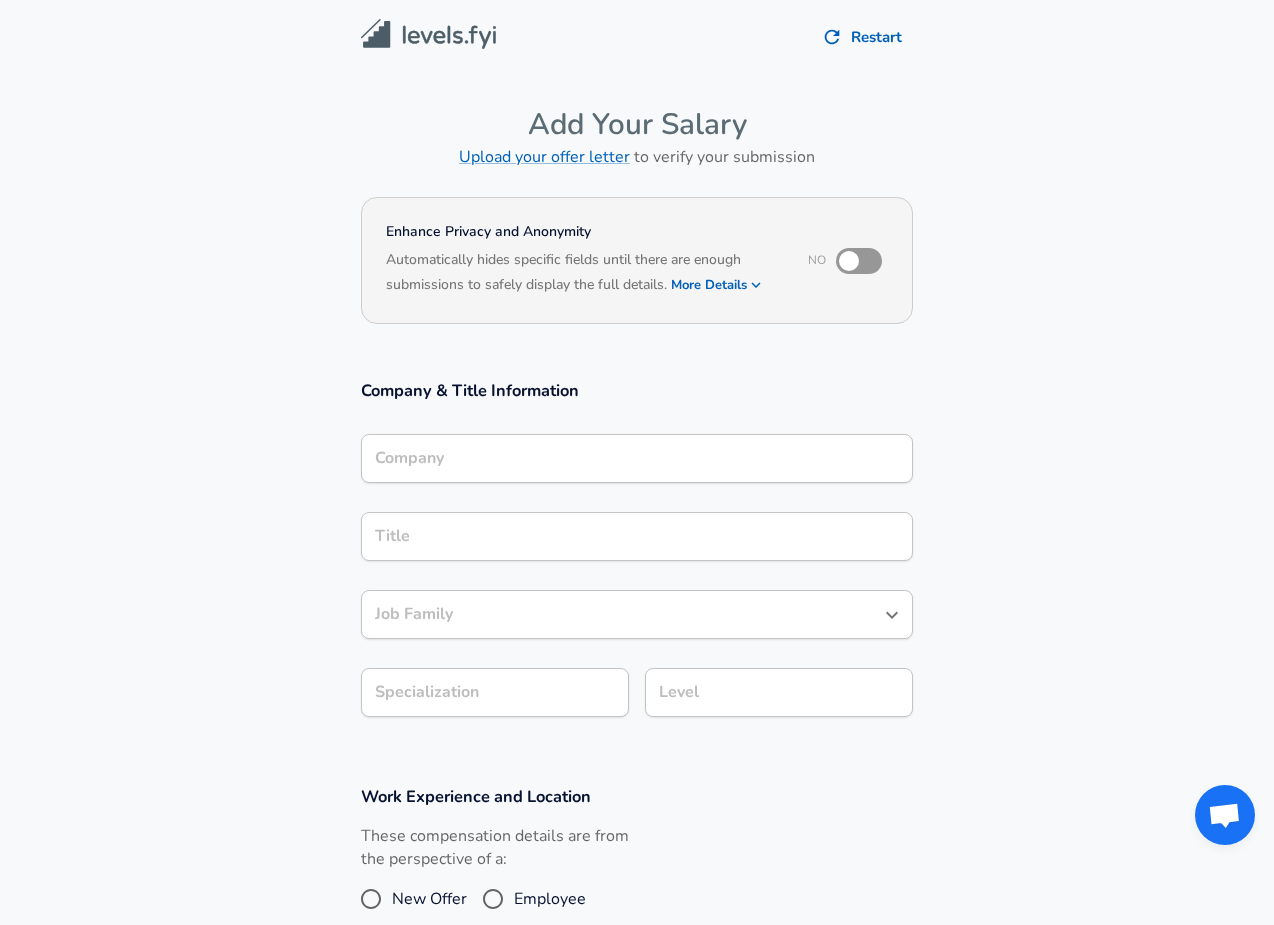 click at bounding box center (849, 261) 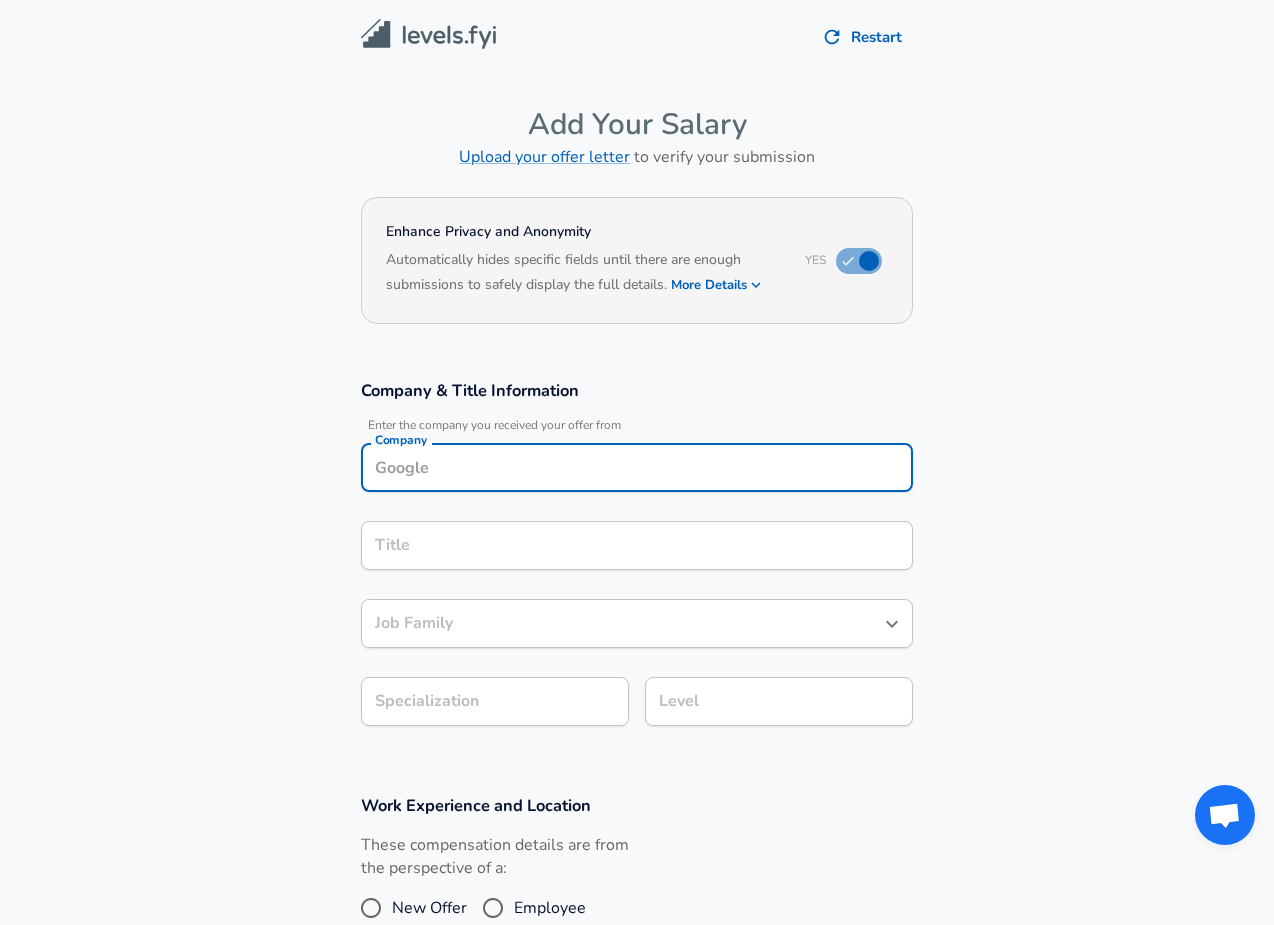 click on "Company" at bounding box center (637, 467) 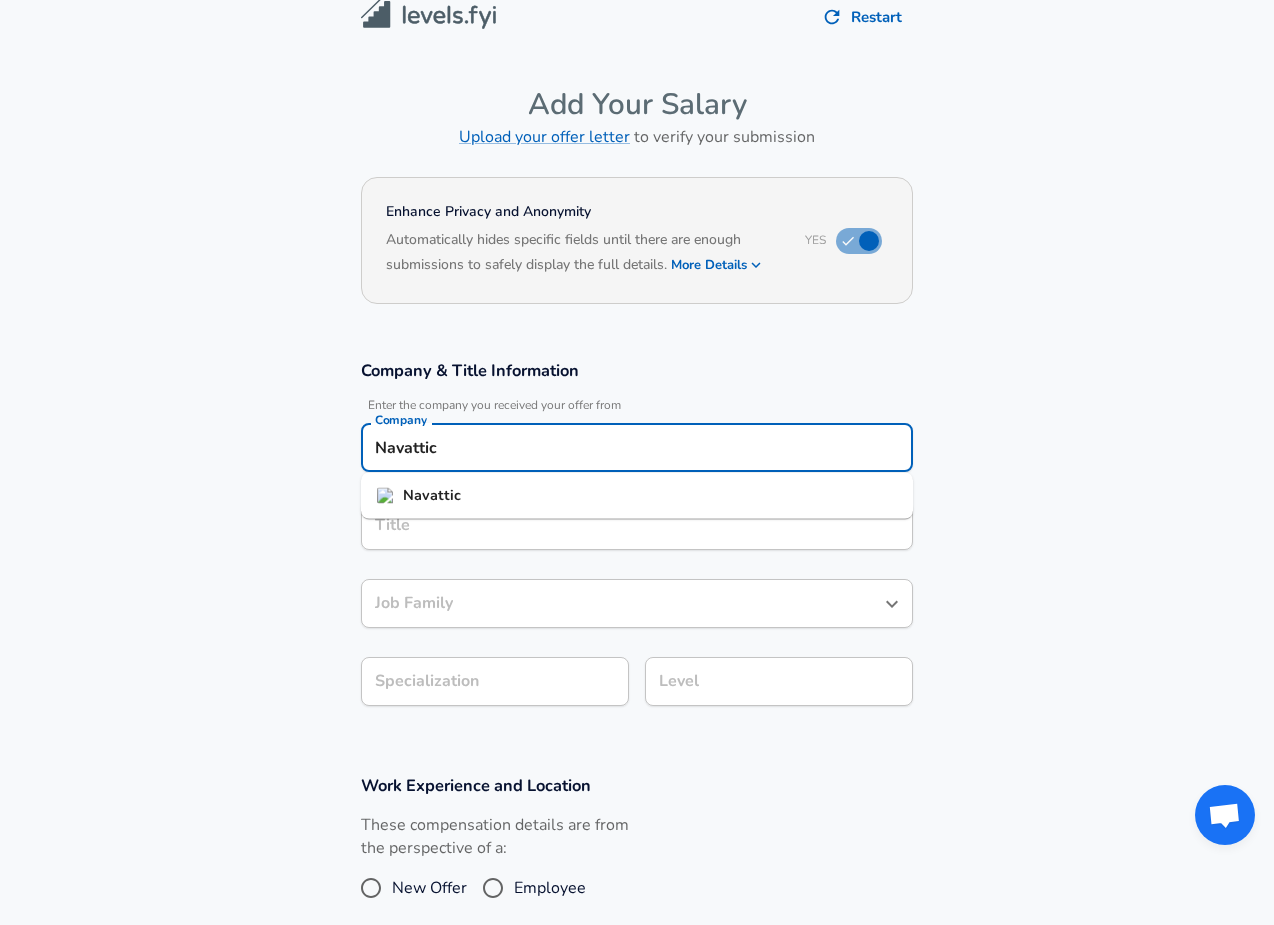 click on "Navattic" at bounding box center (637, 496) 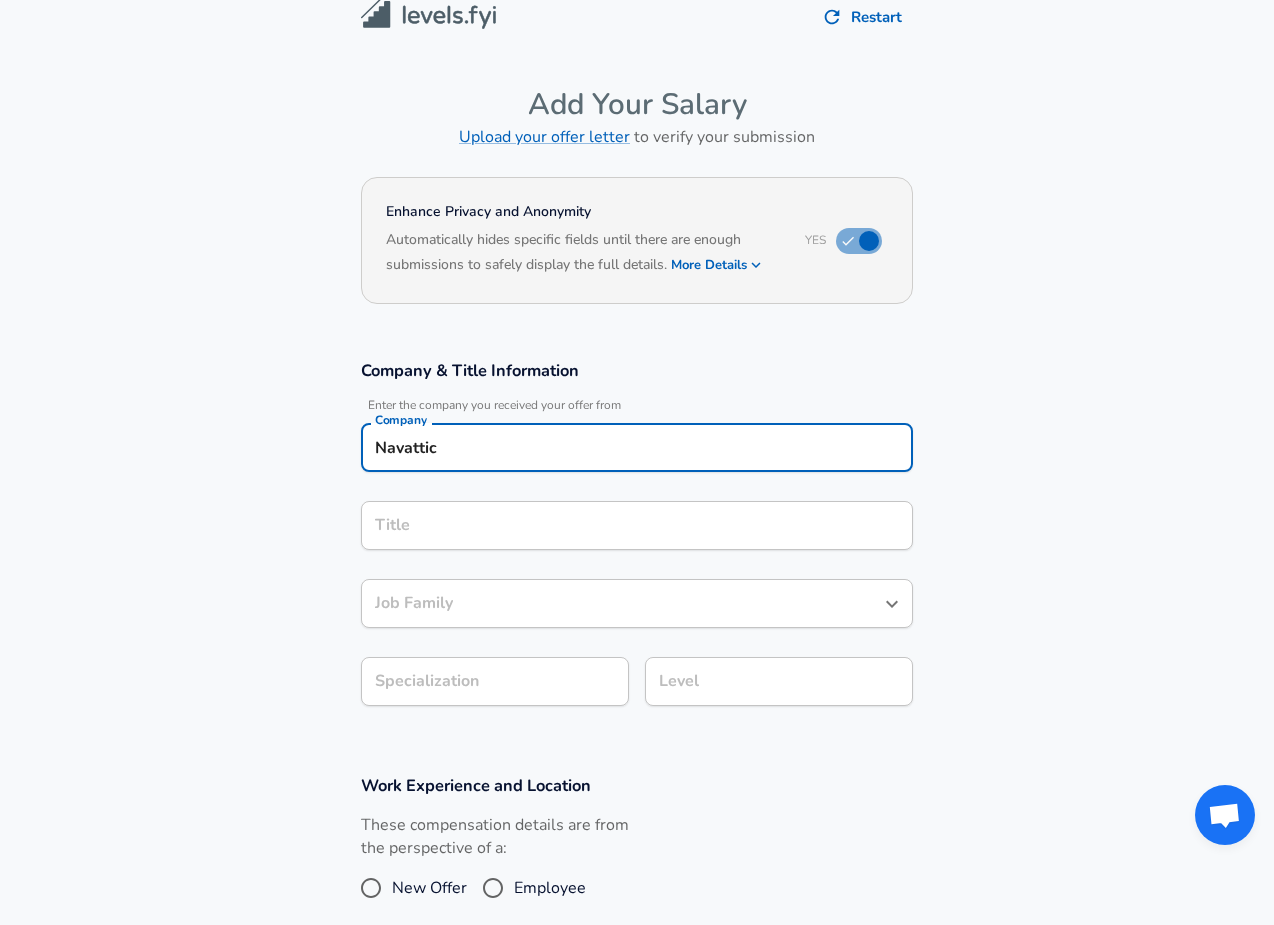 type on "Navattic" 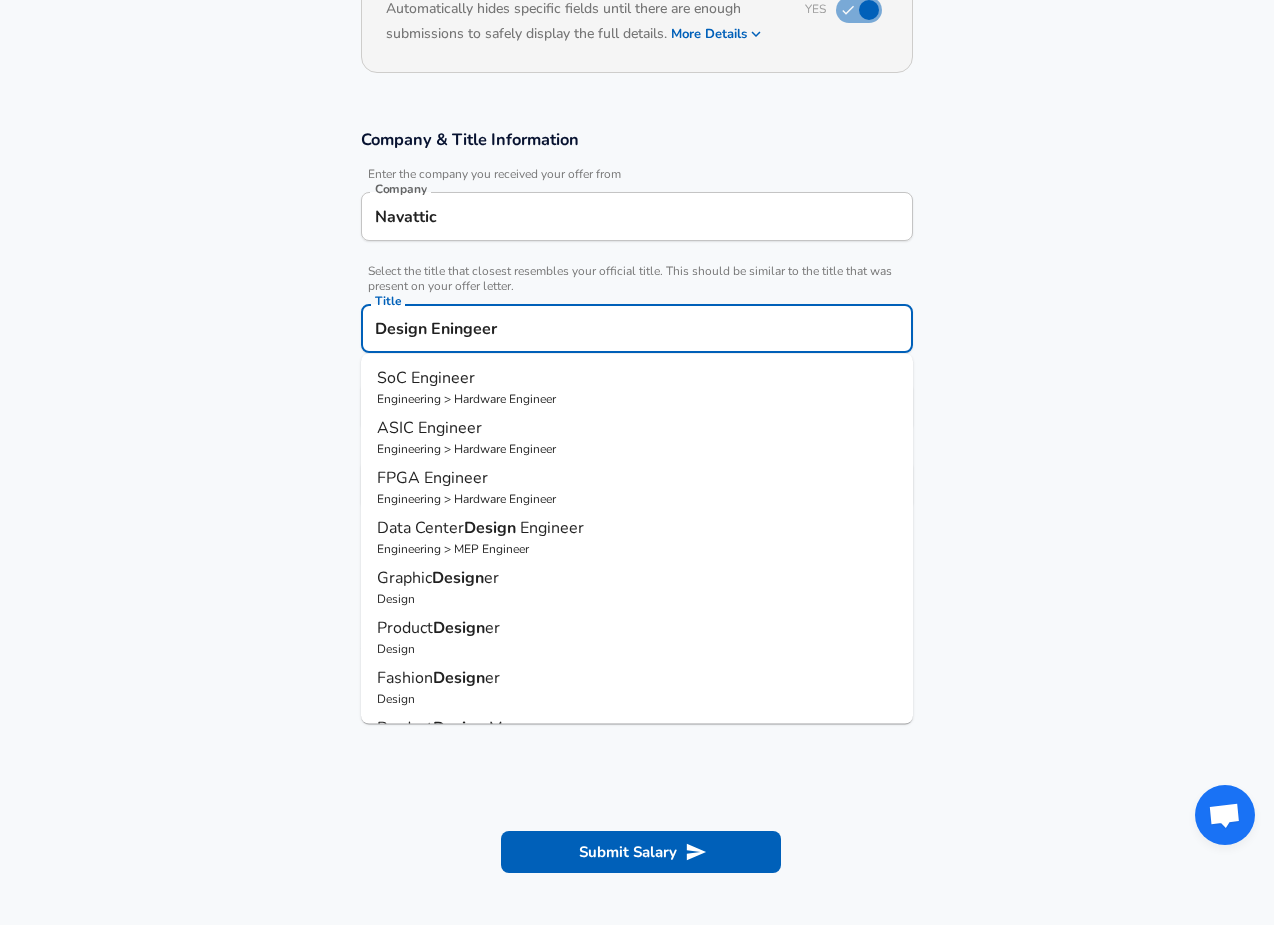 scroll, scrollTop: 255, scrollLeft: 0, axis: vertical 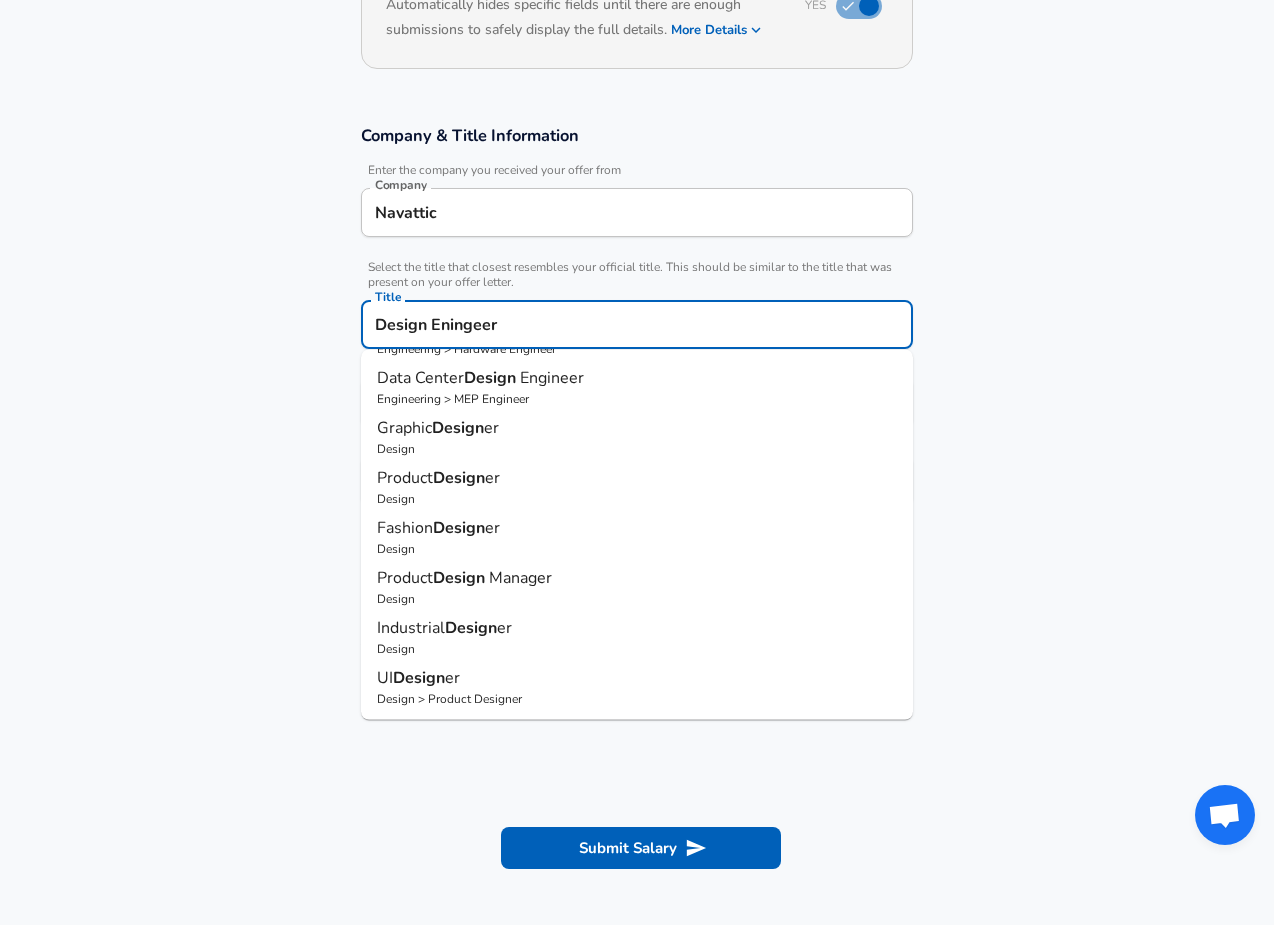 click on "Product  Design er" at bounding box center (637, 478) 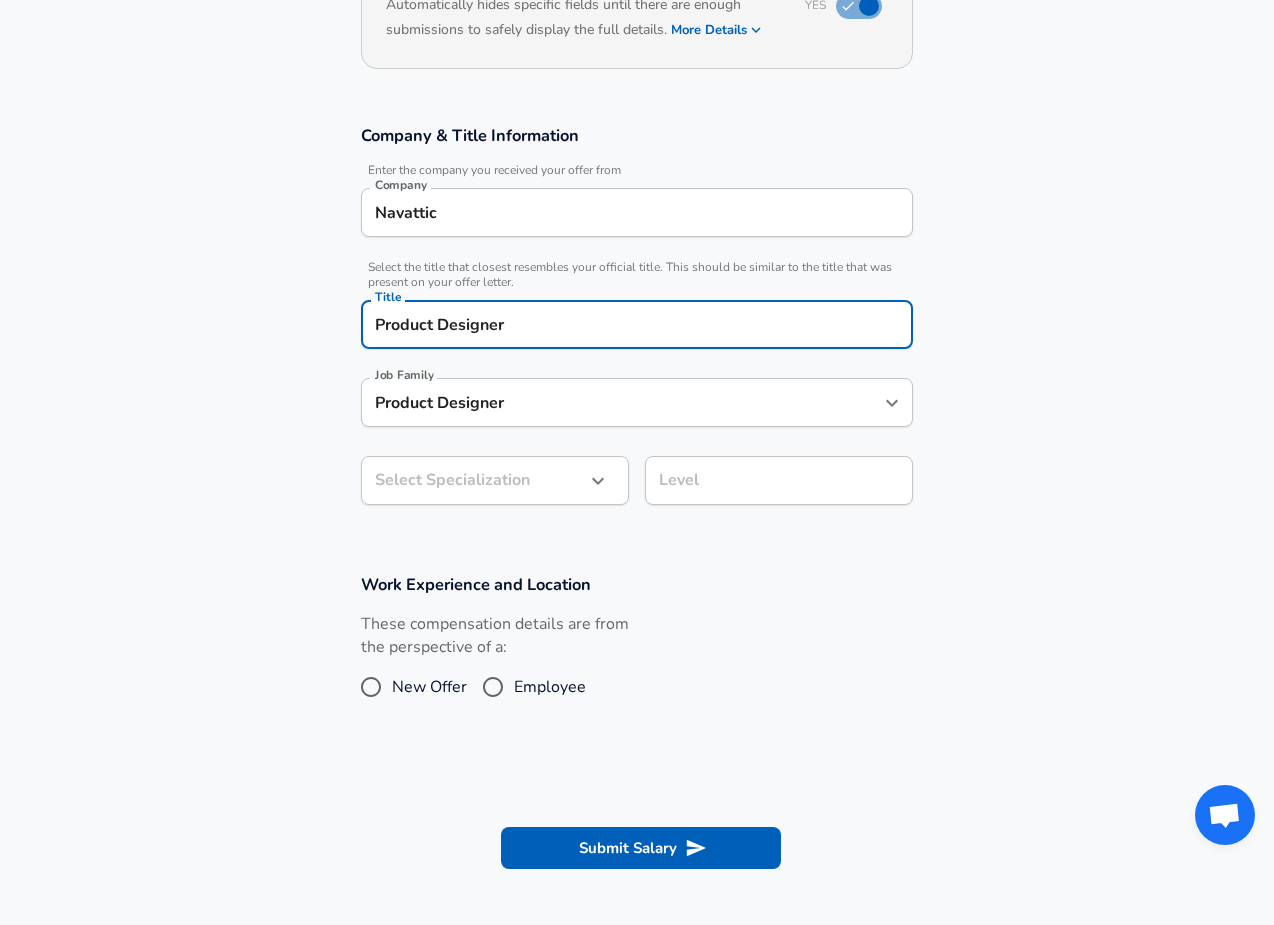 type on "Product Designer" 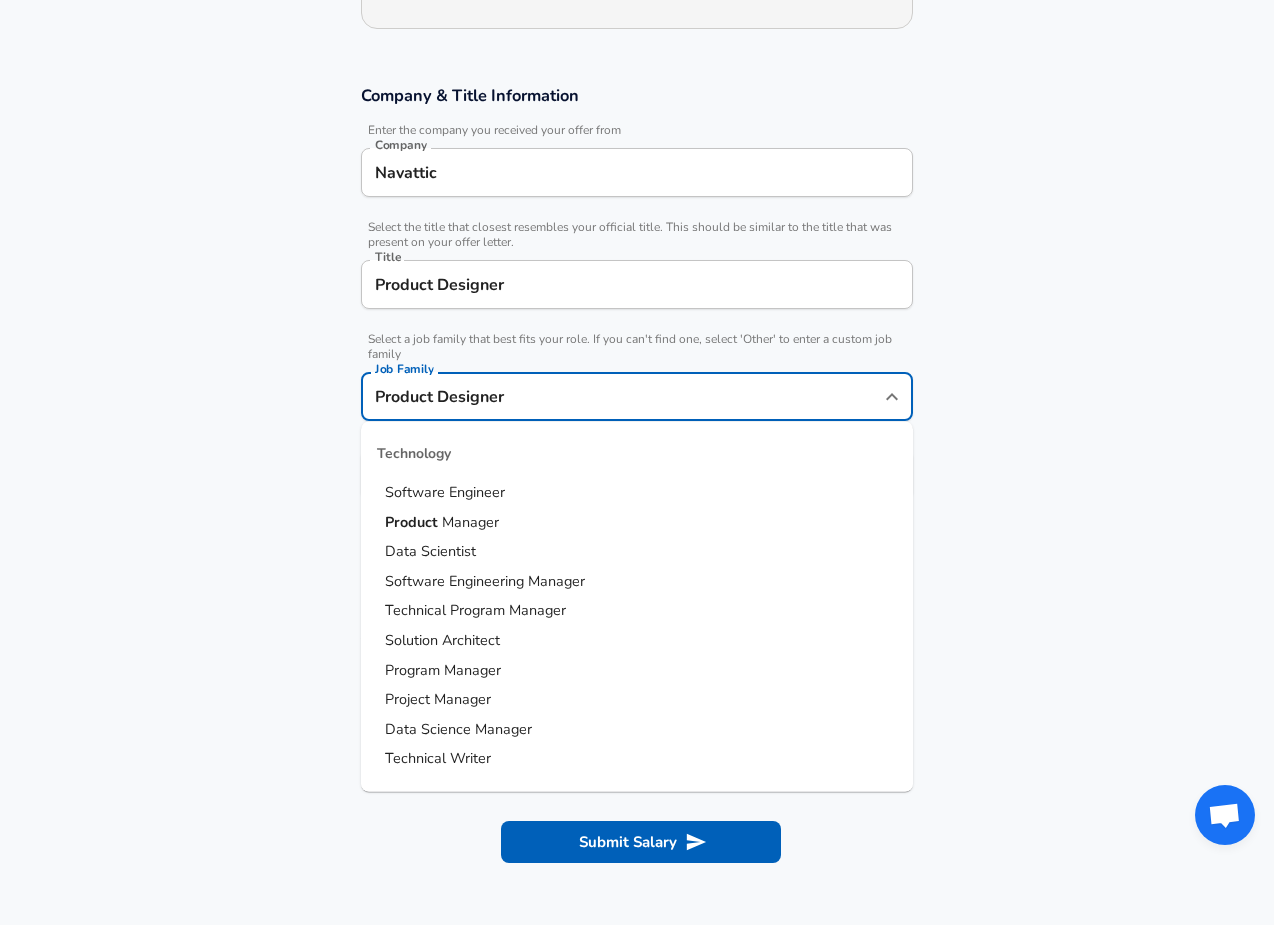 scroll, scrollTop: 1047, scrollLeft: 0, axis: vertical 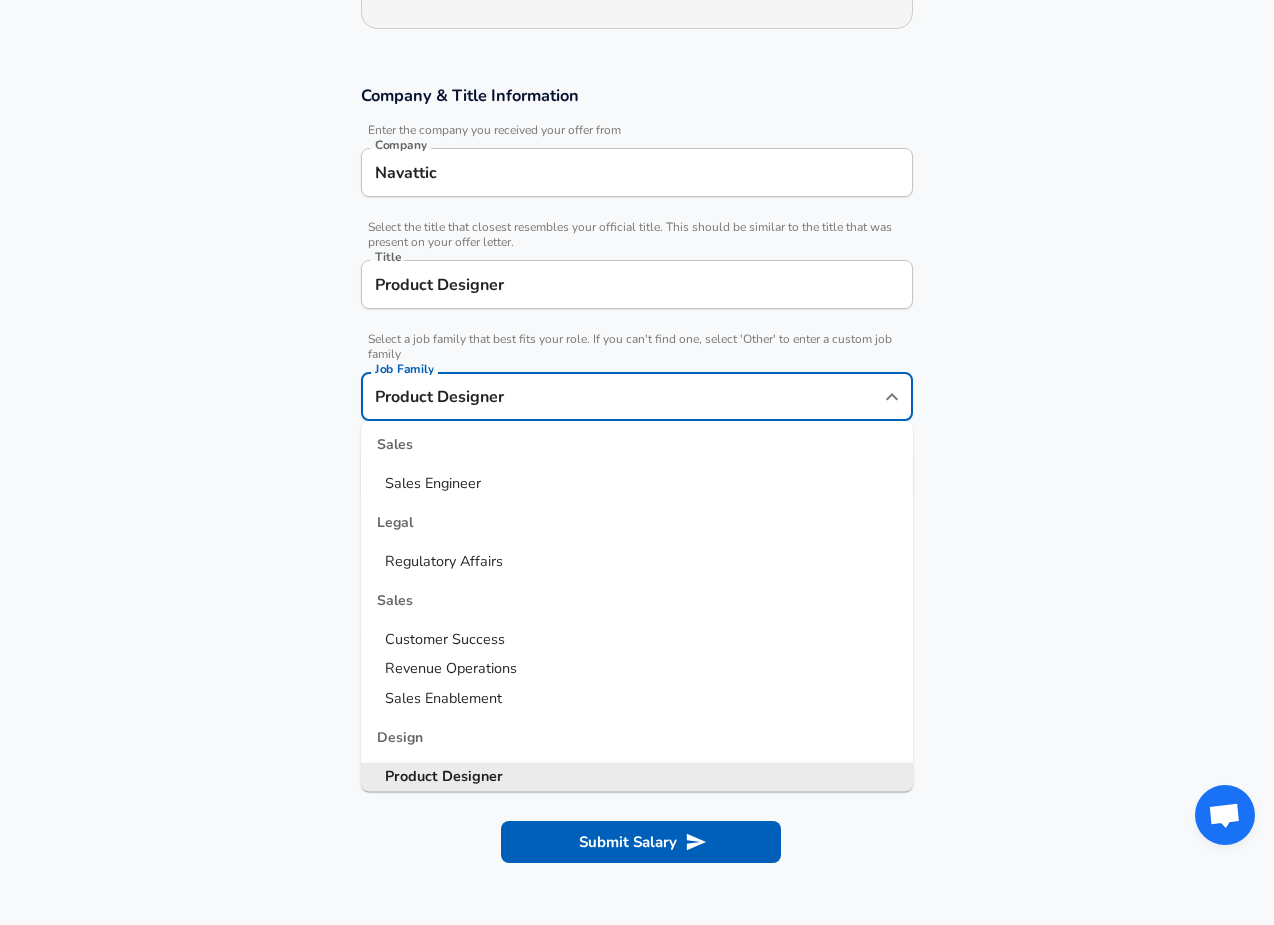click on "Company & Title Information   Enter the company you received your offer from Company [COMPANY] Company   Select the title that closest resembles your official title. This should be similar to the title that was present on your offer letter. Title Product Designer Title   Select a job family that best fits your role. If you can't find one, select 'Other' to enter a custom job family Job Family Product Designer Job Family Technology Software Engineer Product    Manager Data Scientist Software Engineering Manager Technical Program Manager Solution Architect Program Manager Project Manager Data Science Manager Technical Writer Engineering Biomedical Engineer Civil Engineer Hardware Engineer Mechanical Engineer Geological Engineer Electrical Engineer Controls Engineer Chemical Engineer Aerospace Engineer Materials Engineer Optical Engineer MEP Engineer Prompt Engineer Business Management Consultant Business Development Sales Sales Legal Legal Sales Sales Engineer Legal Regulatory Affairs Sales Customer Success" at bounding box center (637, 302) 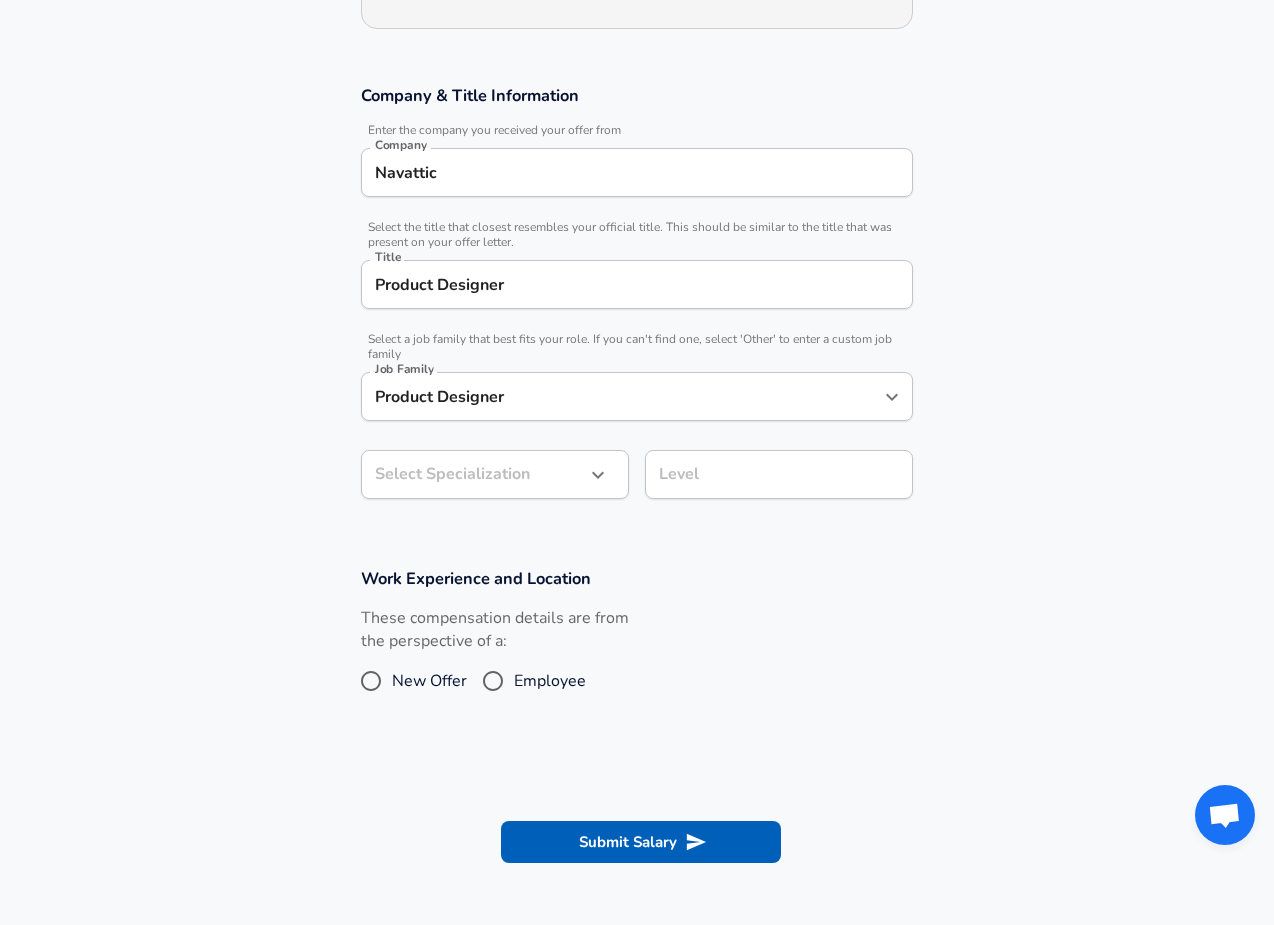click on "Product Designer" at bounding box center (637, 284) 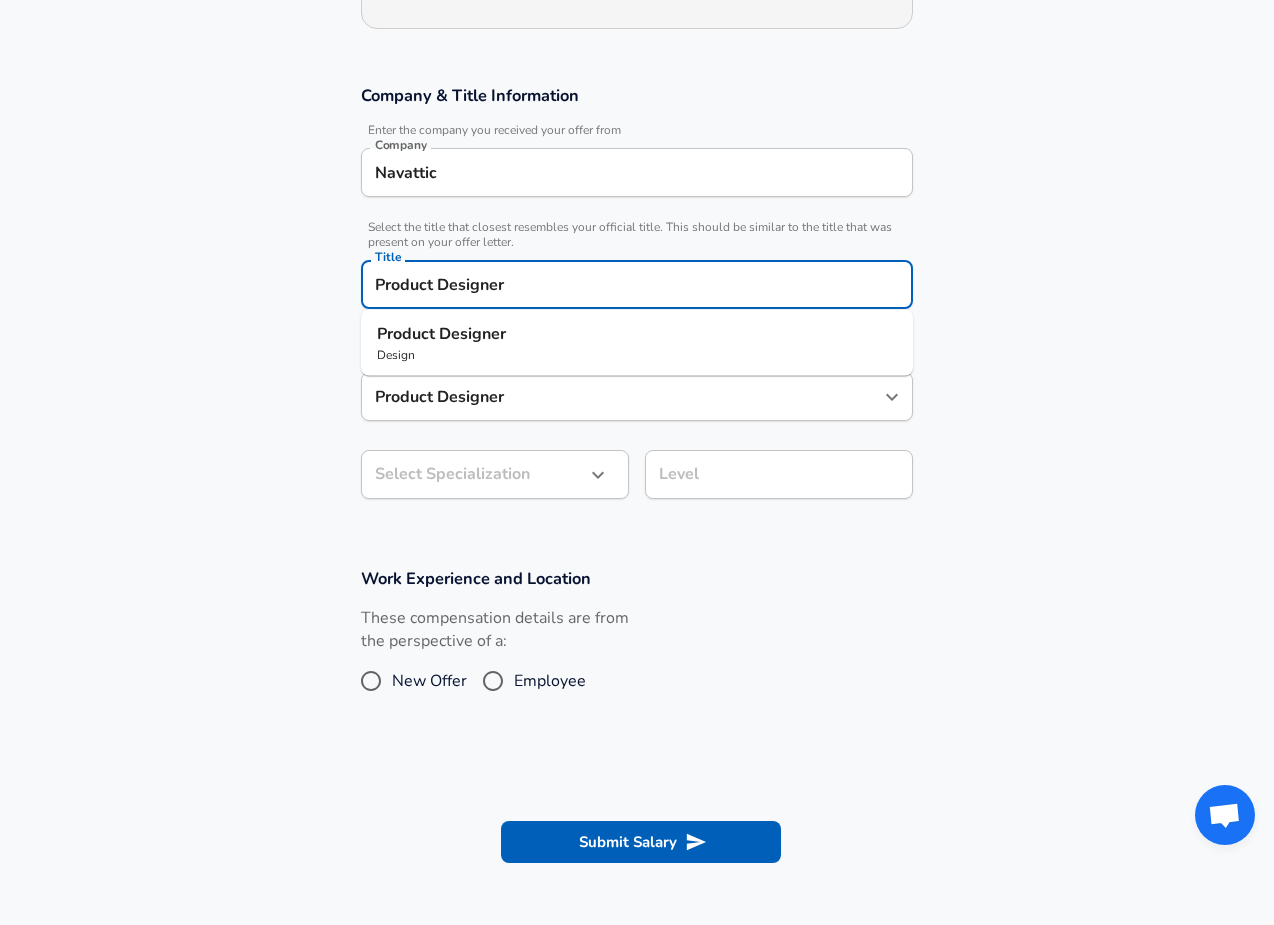 click on "Product Designer" at bounding box center [637, 284] 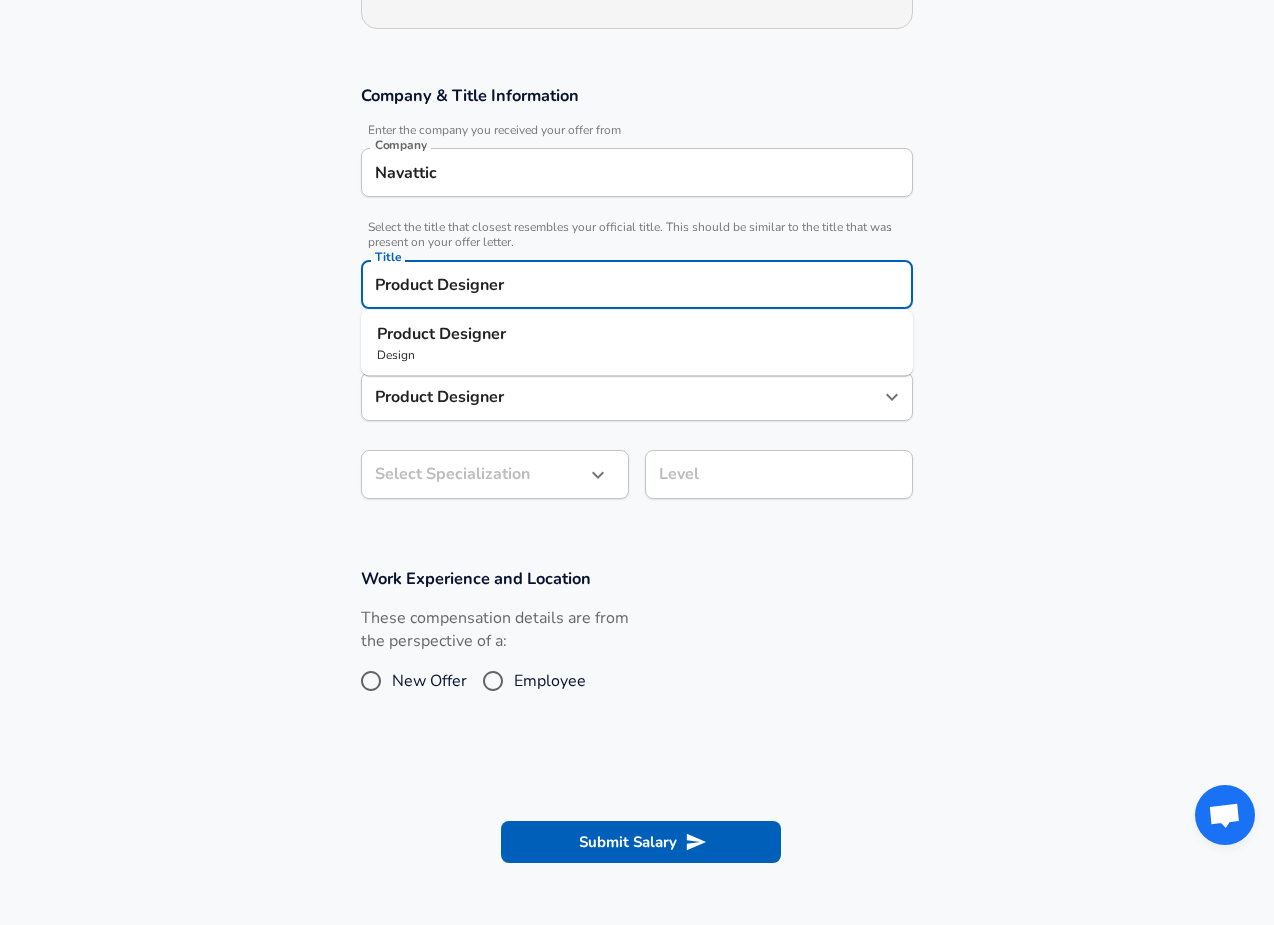 click on "Company & Title Information   Enter the company you received your offer from Company [COMPANY] Company   Select the title that closest resembles your official title. This should be similar to the title that was present on your offer letter. Title Product Designer Title Product     Designer Design   Select a job family that best fits your role. If you can't find one, select 'Other' to enter a custom job family Job Family Product Designer Job Family Select Specialization ​ Select Specialization Level Level" at bounding box center (637, 302) 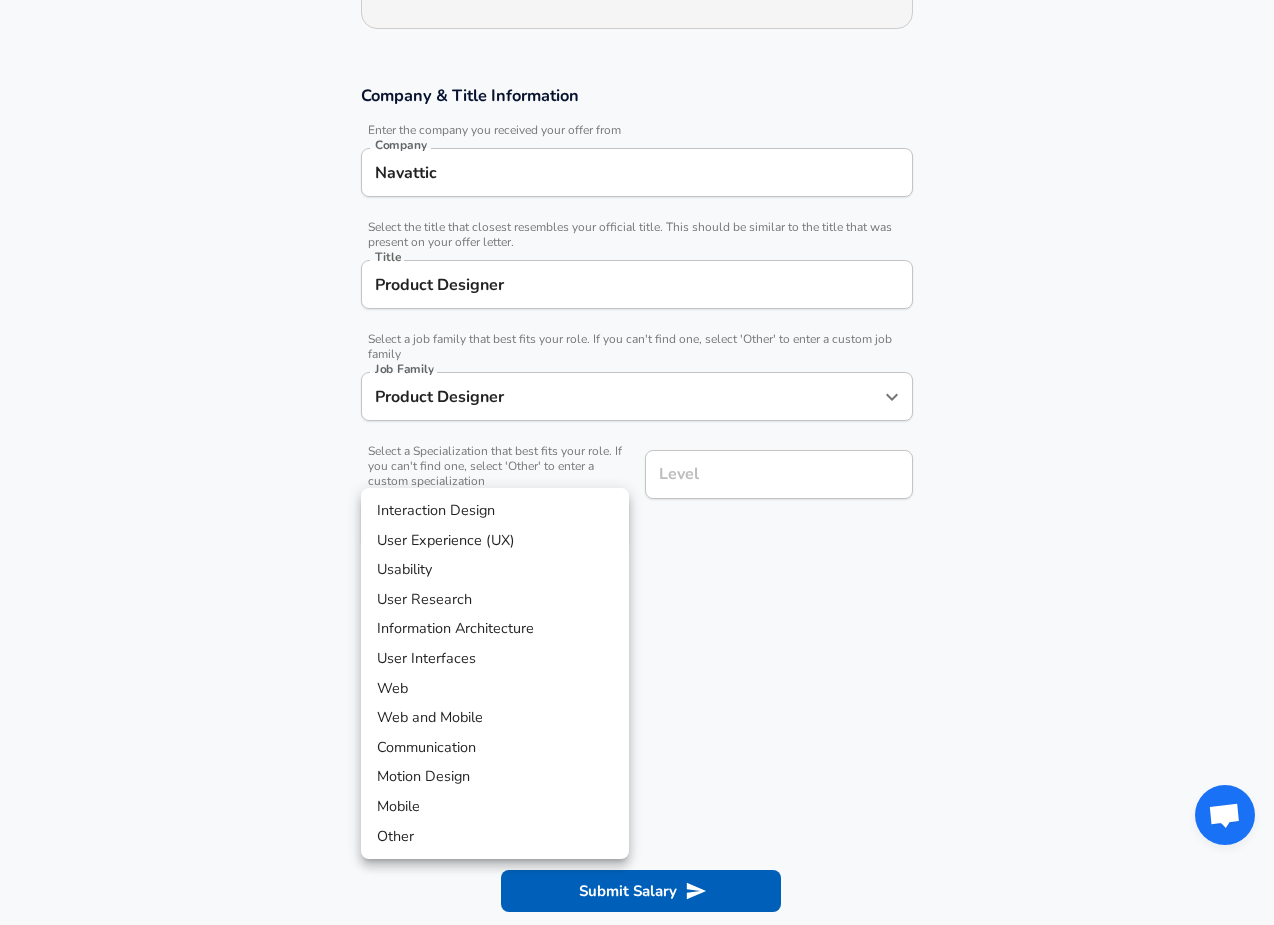 click on "Restart Add Your Salary Upload your offer letter   to verify your submission Enhance Privacy and Anonymity Yes Automatically hides specific fields until there are enough submissions to safely display the full details.   More Details Based on your submission and the data points that we have already collected, we will automatically hide and anonymize specific fields if there aren't enough data points to remain sufficiently anonymous. Company & Title Information   Enter the company you received your offer from Company [COMPANY] Company   Select the title that closest resembles your official title. This should be similar to the title that was present on your offer letter. Title Product Designer Title   Select a job family that best fits your role. If you can't find one, select 'Other' to enter a custom job family Job Family Product Designer Job Family   Select a Specialization that best fits your role. If you can't find one, select 'Other' to enter a custom specialization Select Specialization ​ Level Level" at bounding box center (637, 167) 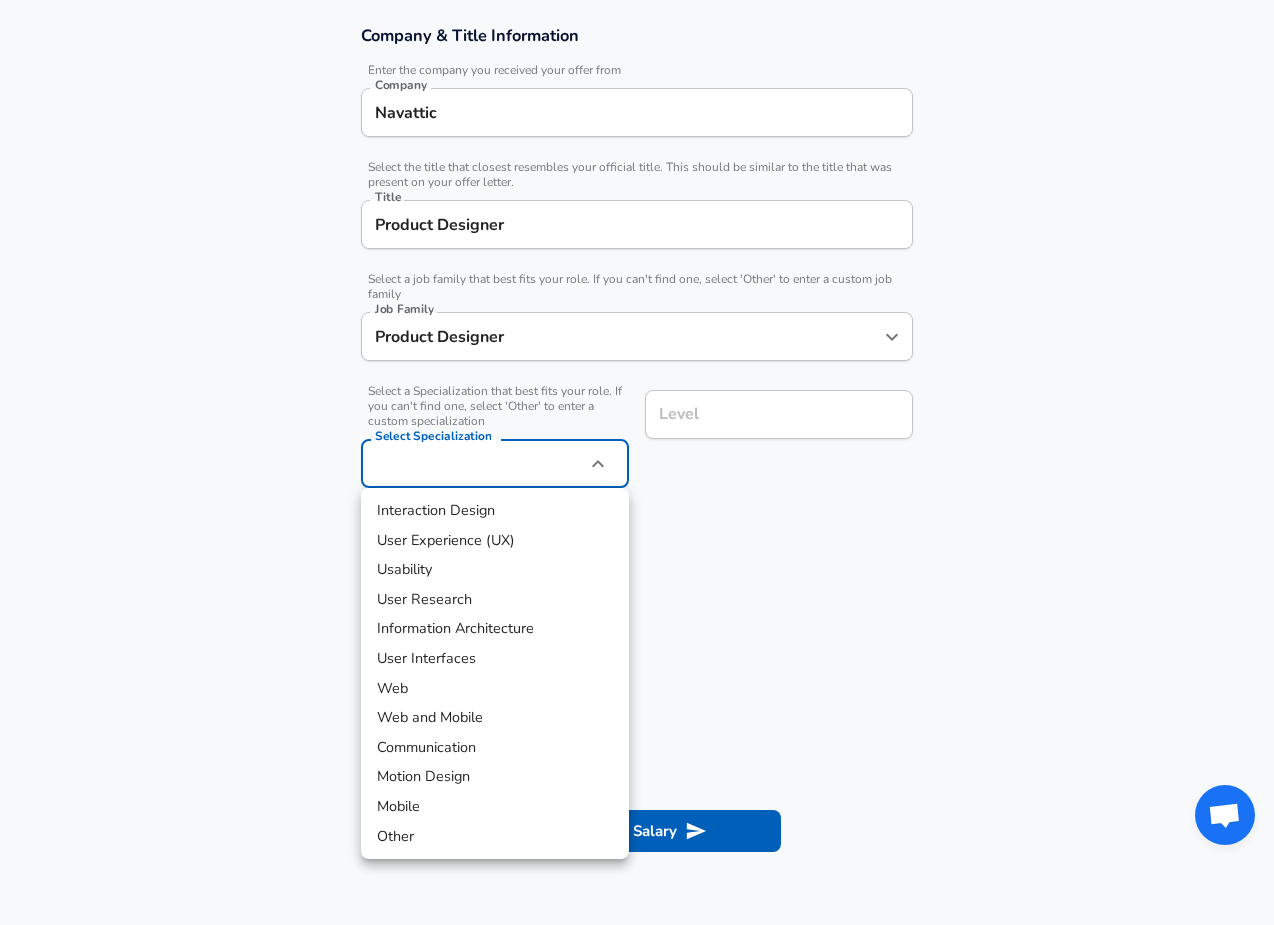click on "Other" at bounding box center (495, 837) 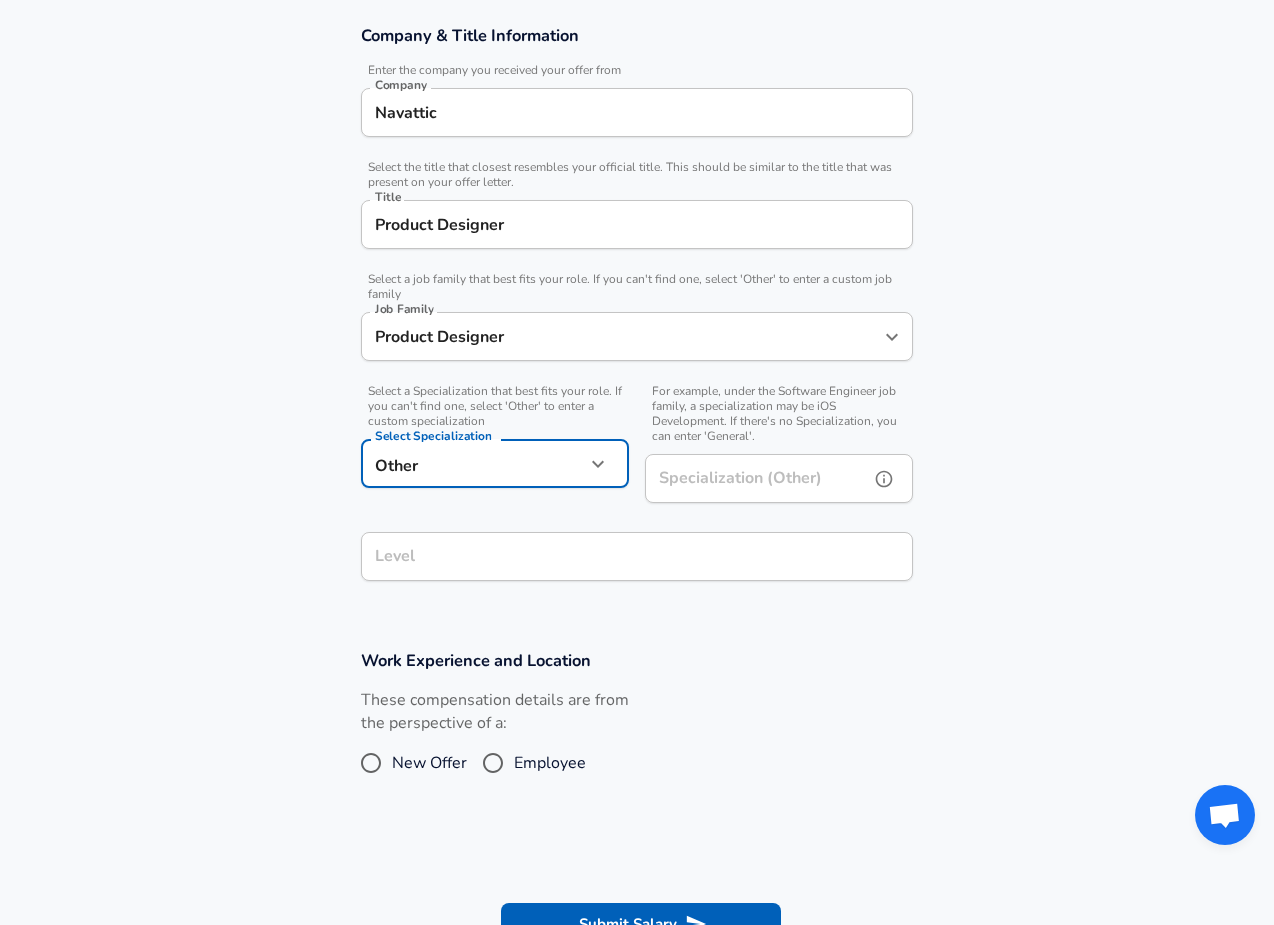 click on "Specialization (Other)" at bounding box center (753, 478) 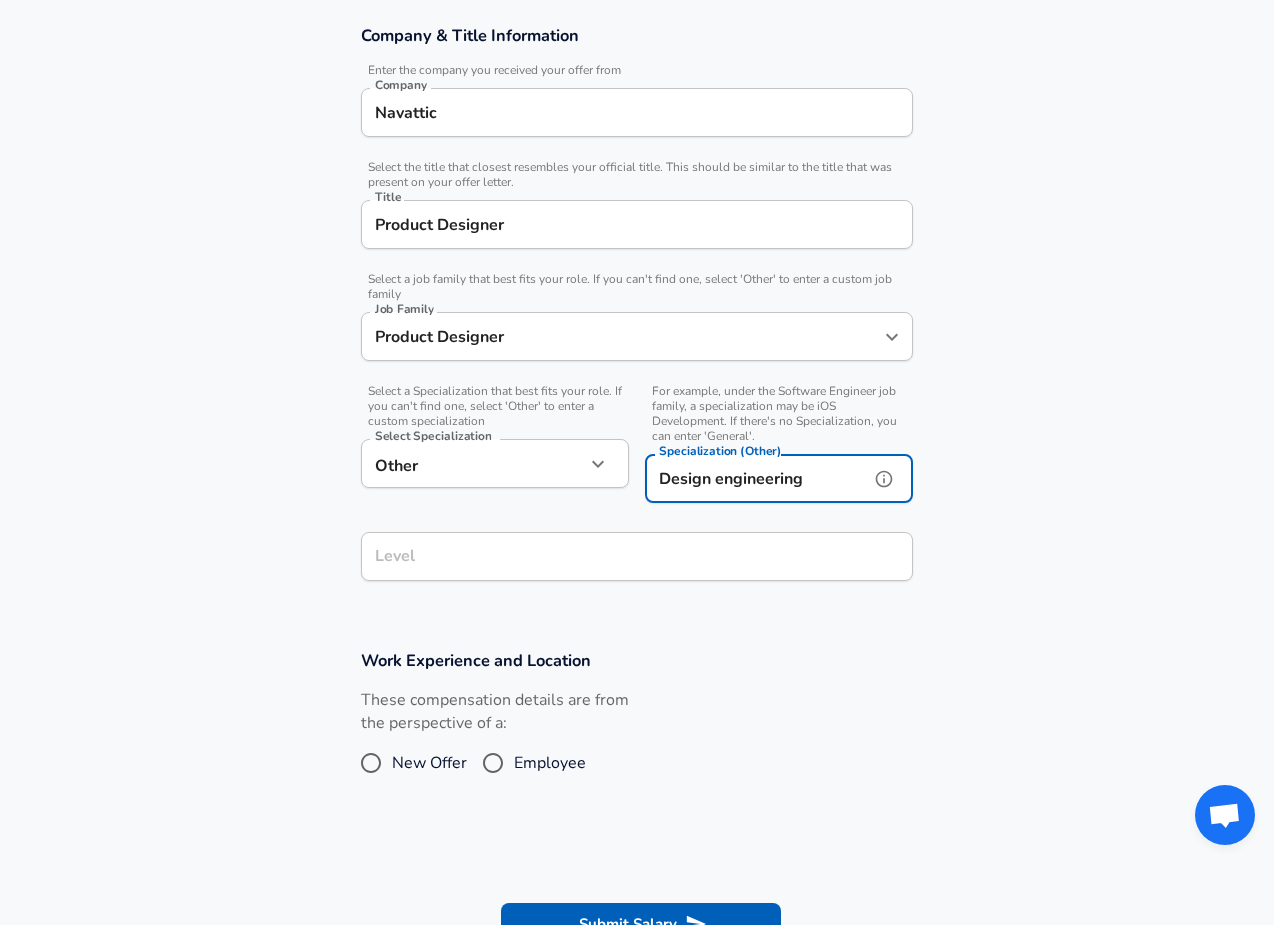 click on "Level" at bounding box center [637, 556] 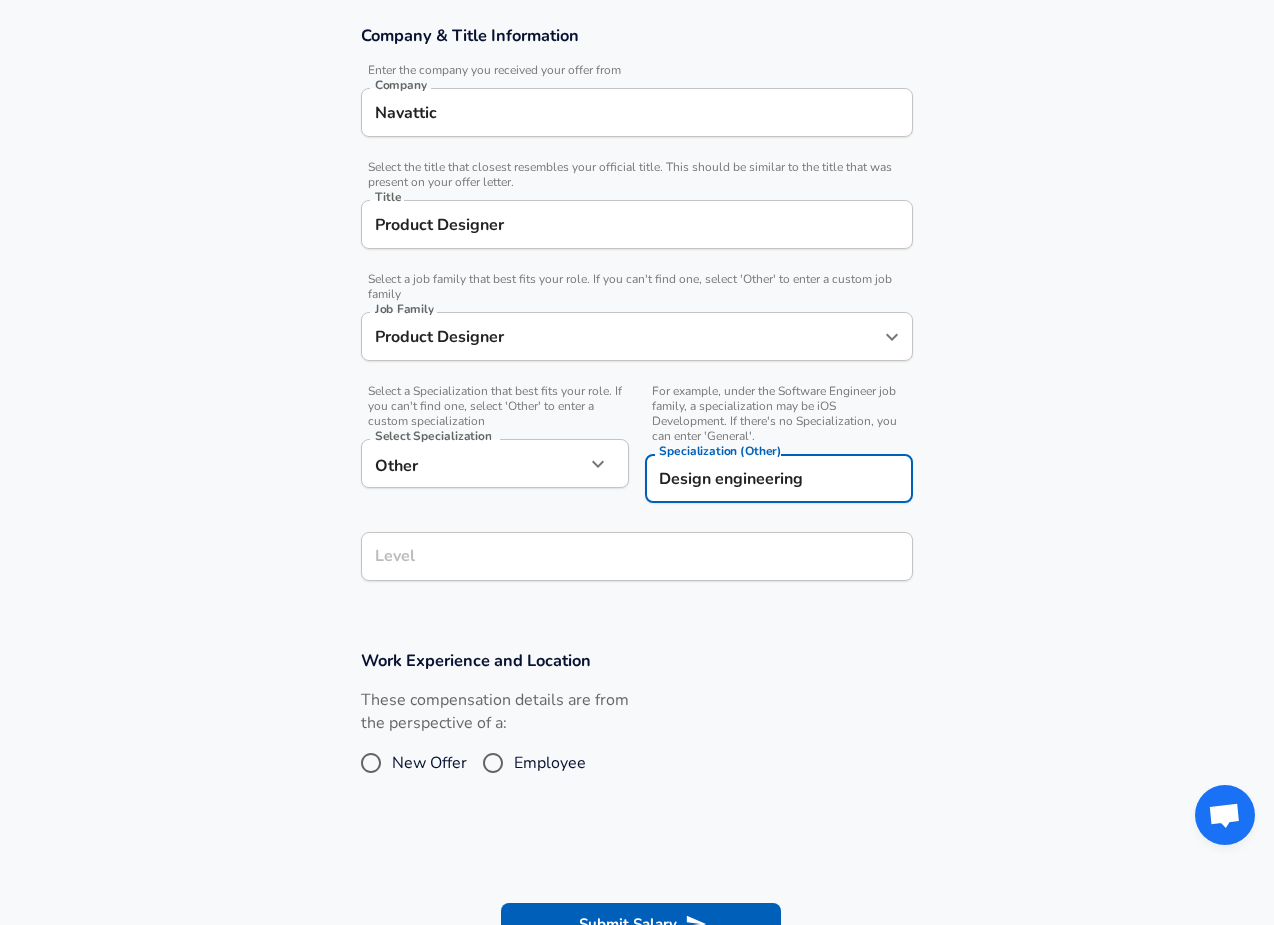 scroll, scrollTop: 395, scrollLeft: 0, axis: vertical 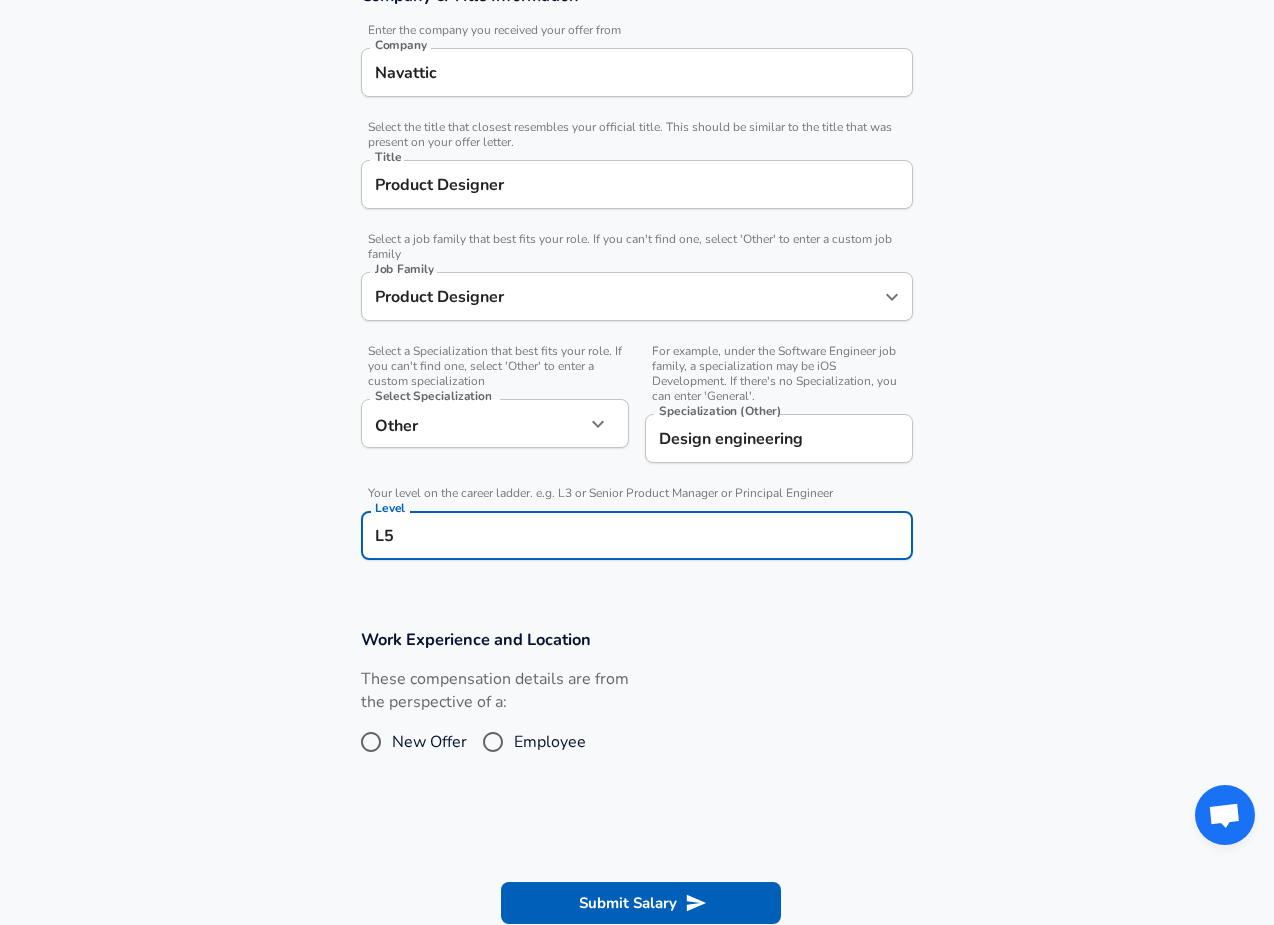 type on "L5" 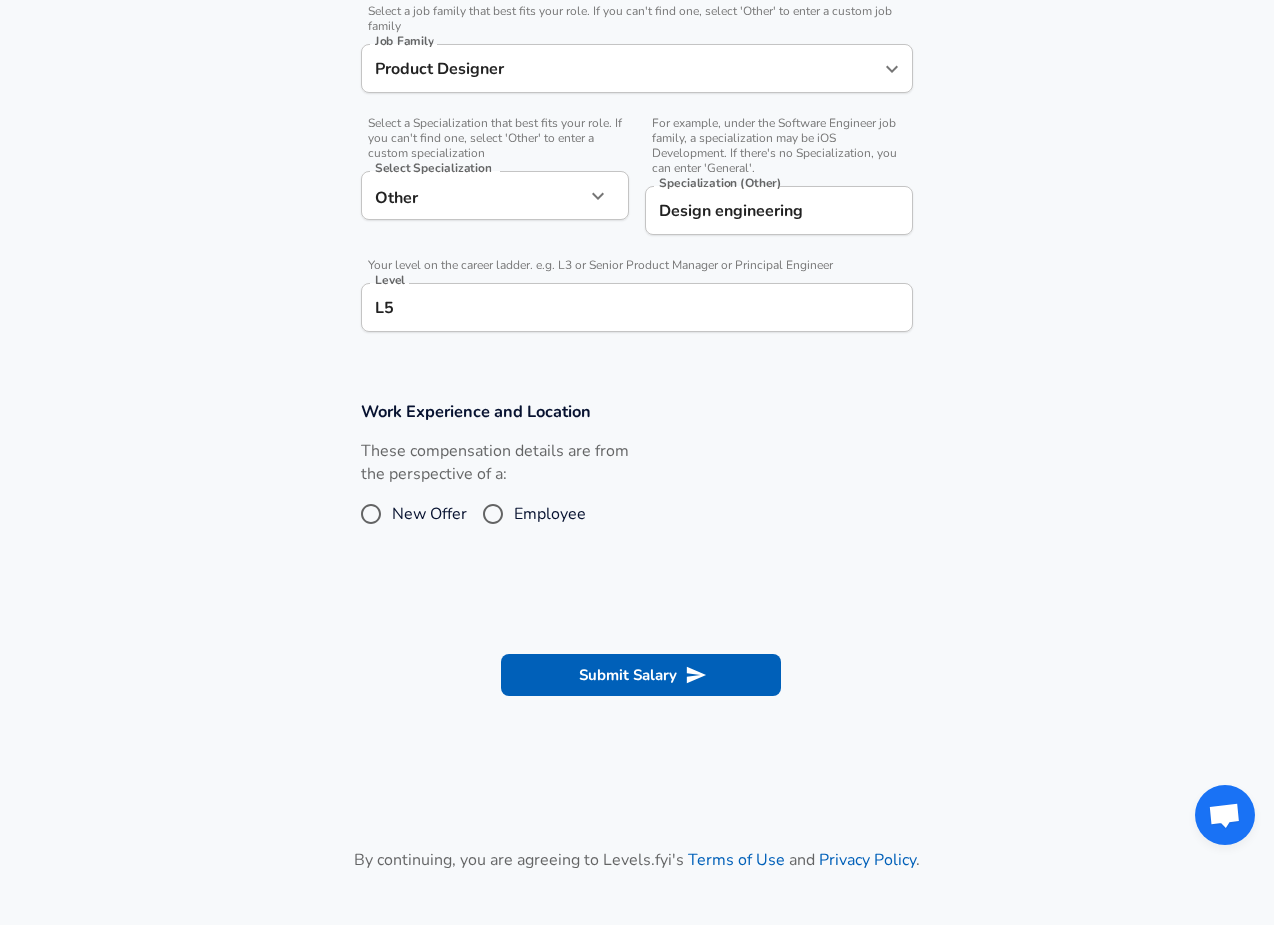 scroll, scrollTop: 625, scrollLeft: 0, axis: vertical 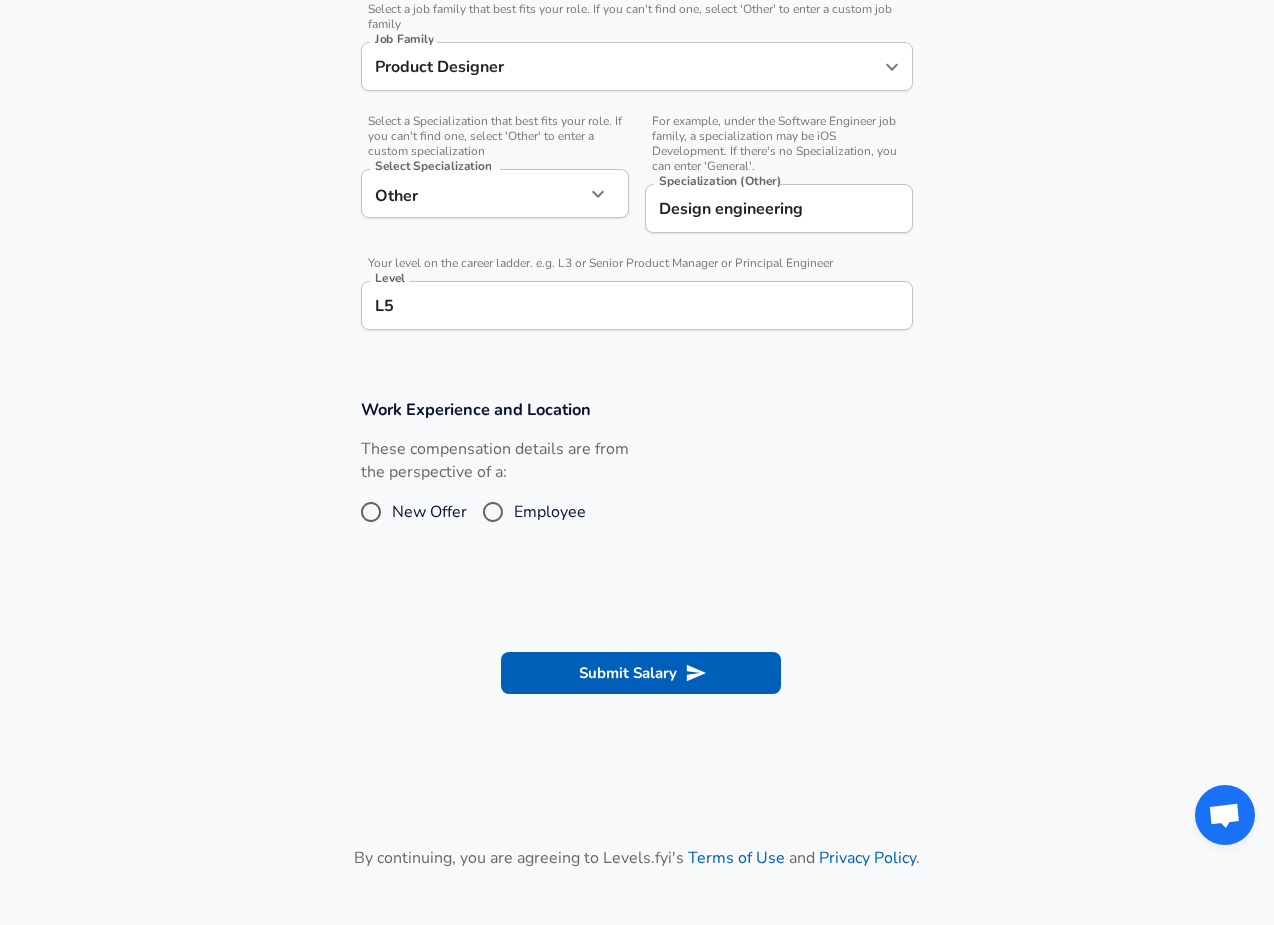 click on "Employee" at bounding box center [493, 512] 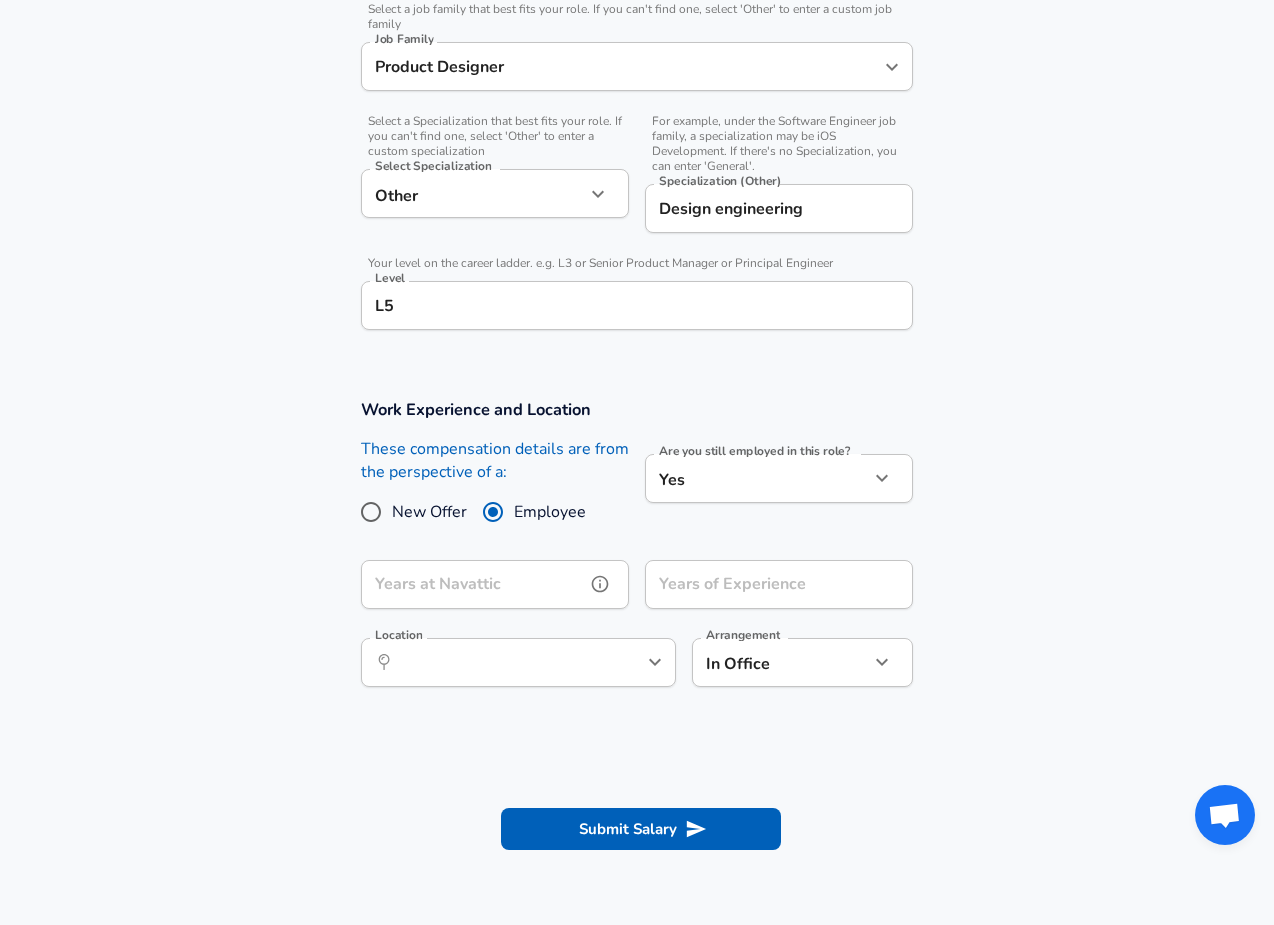click on "Years at Navattic" at bounding box center [473, 584] 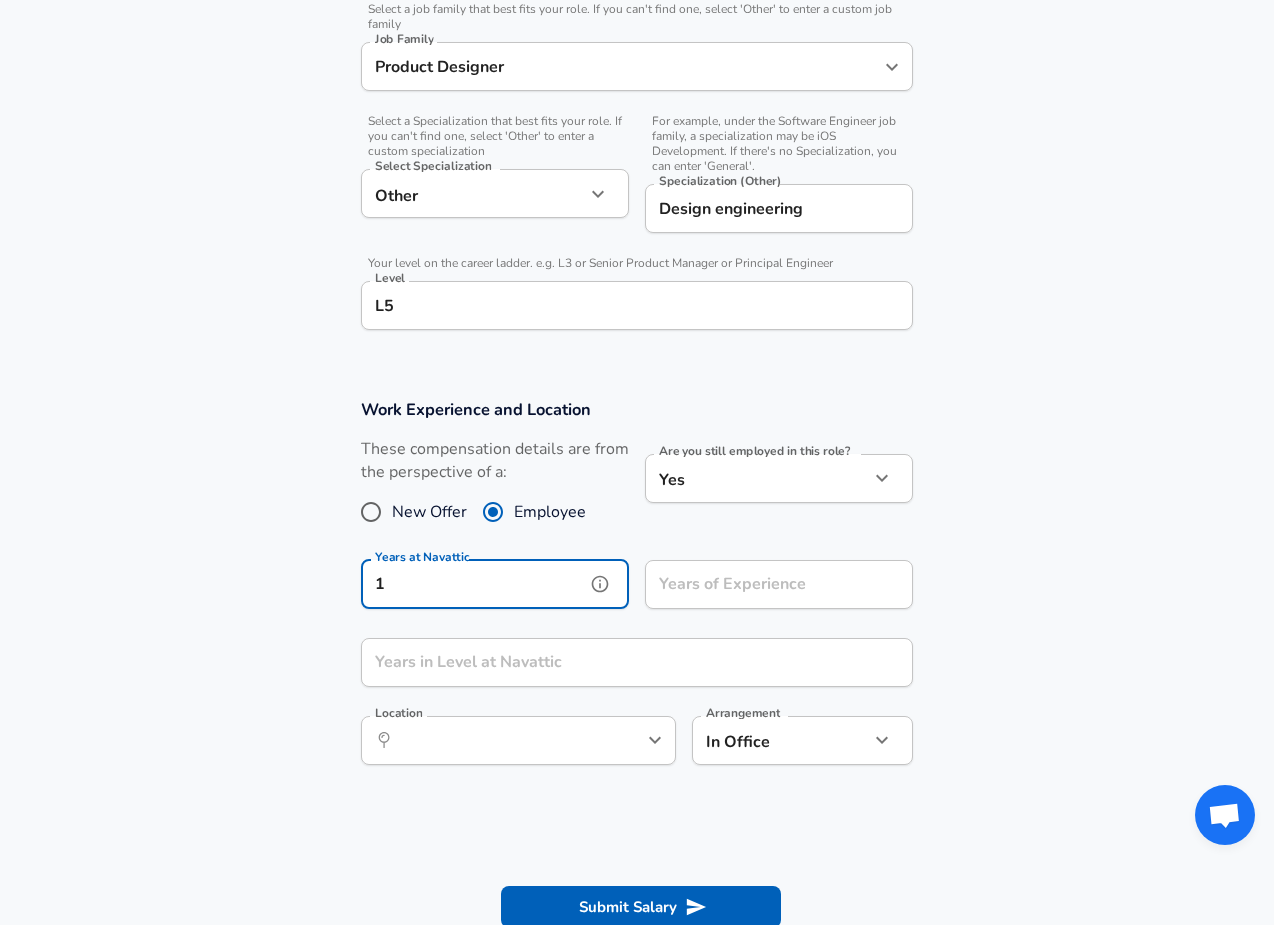 type on "1" 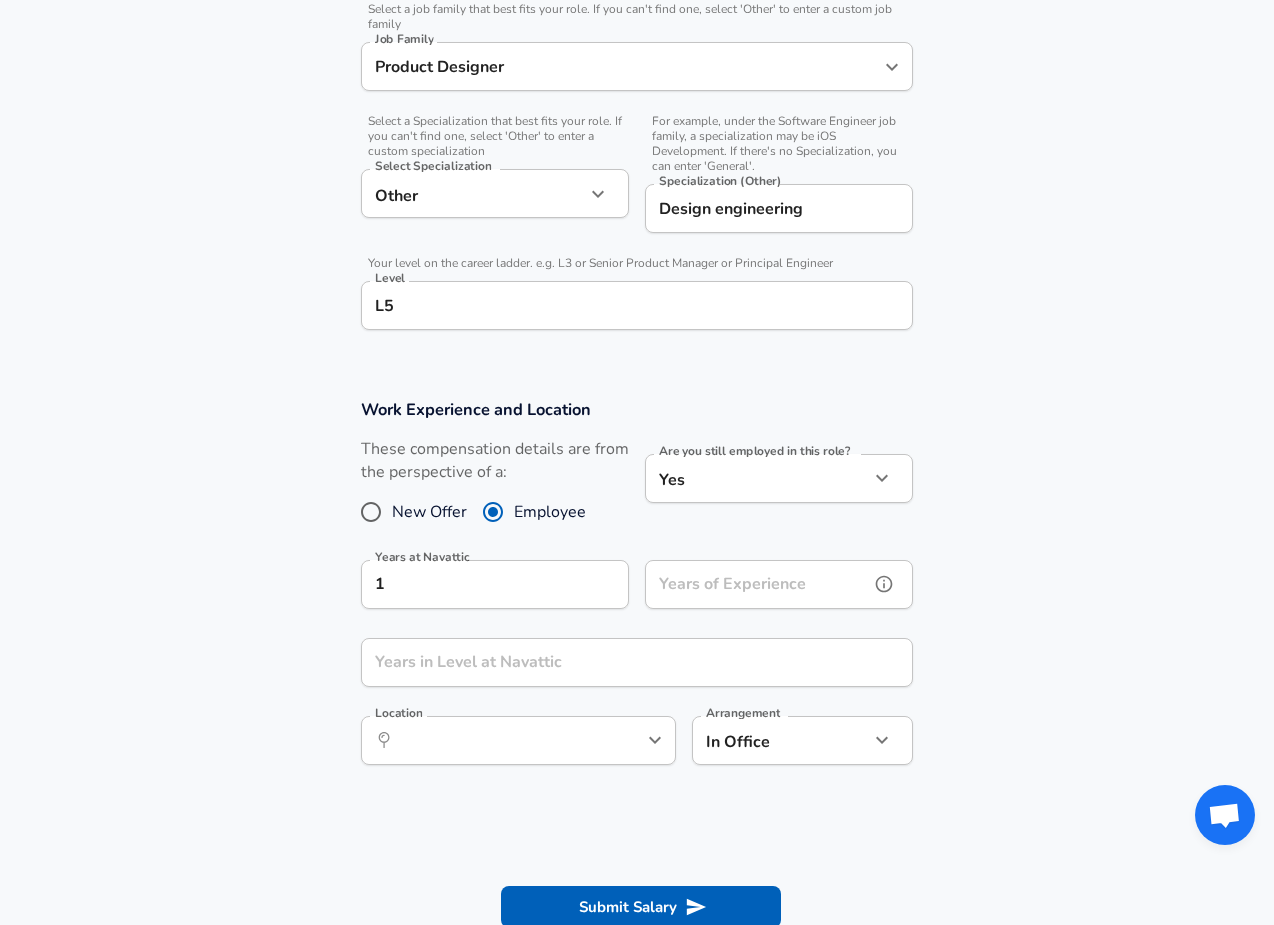 click on "Years of Experience" at bounding box center [757, 584] 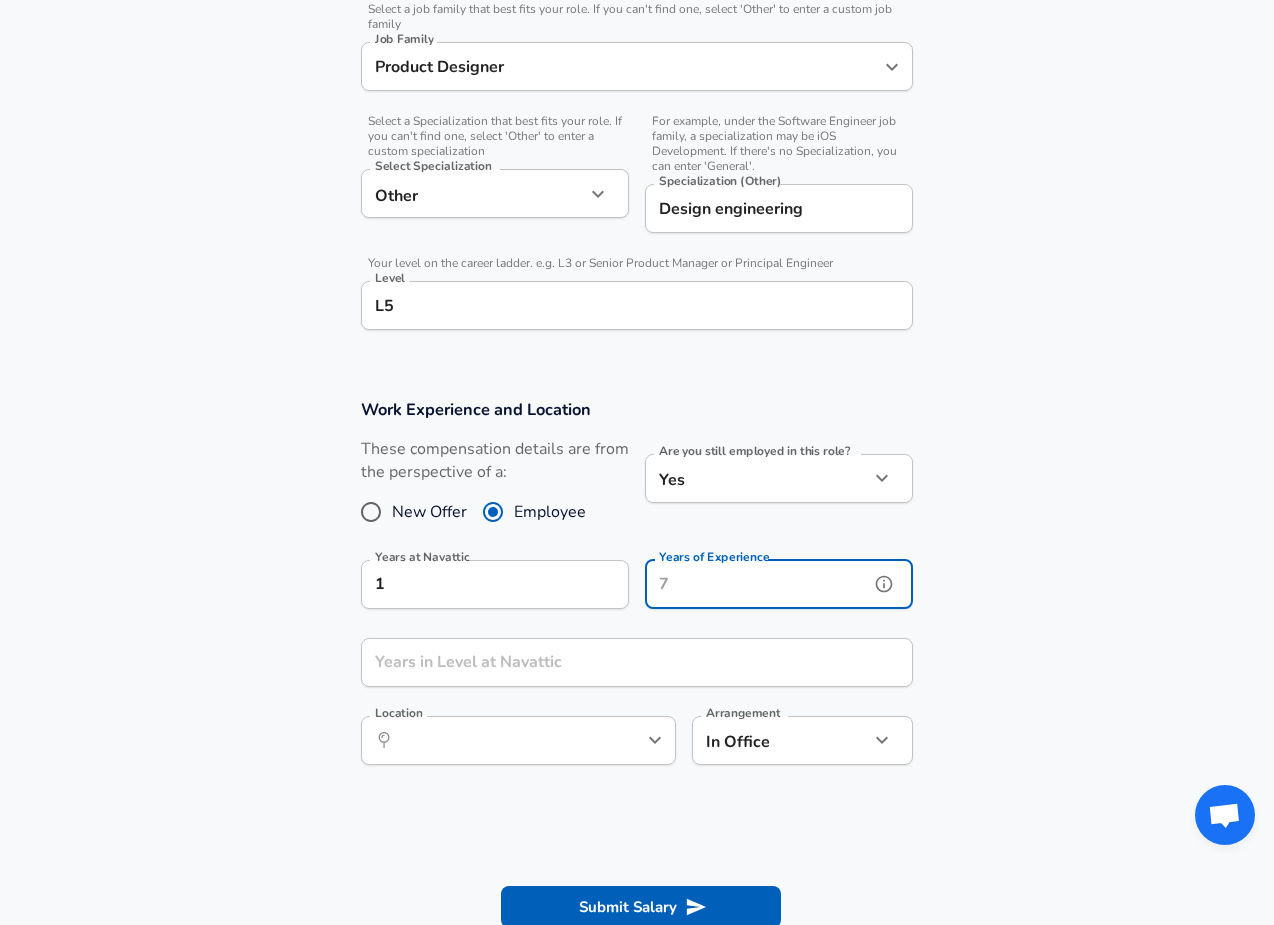 type on "2" 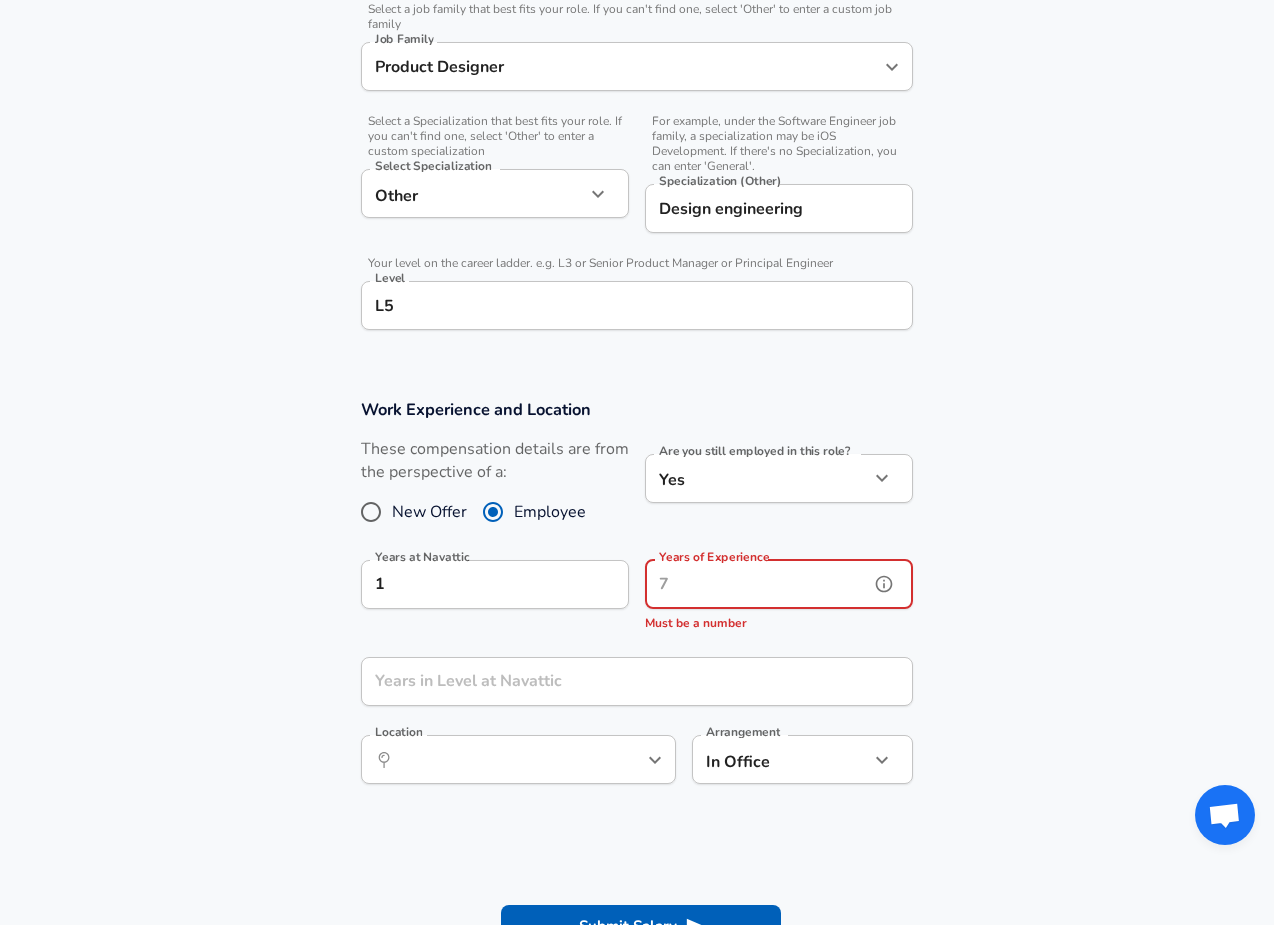 type on "8" 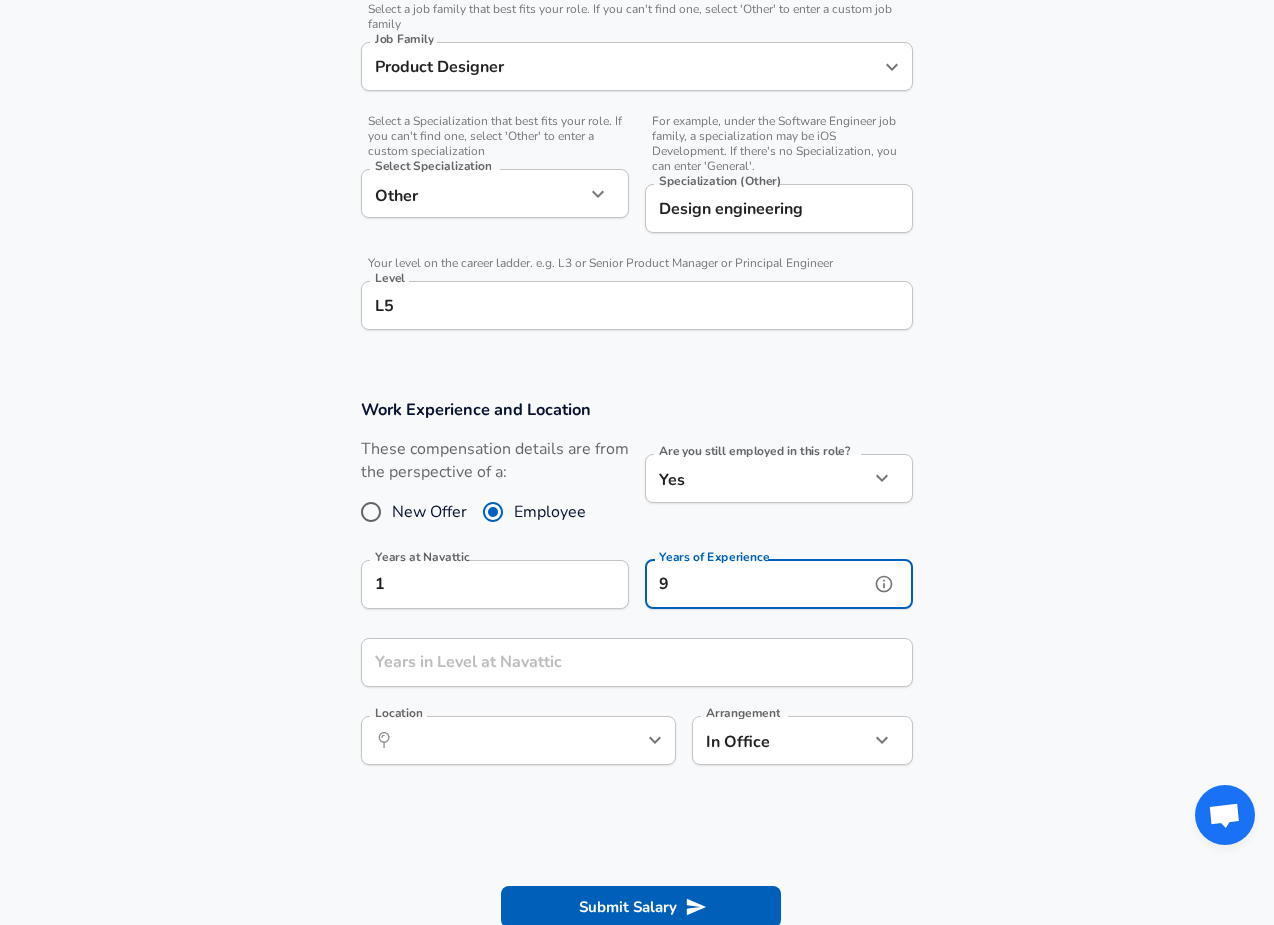 type on "9" 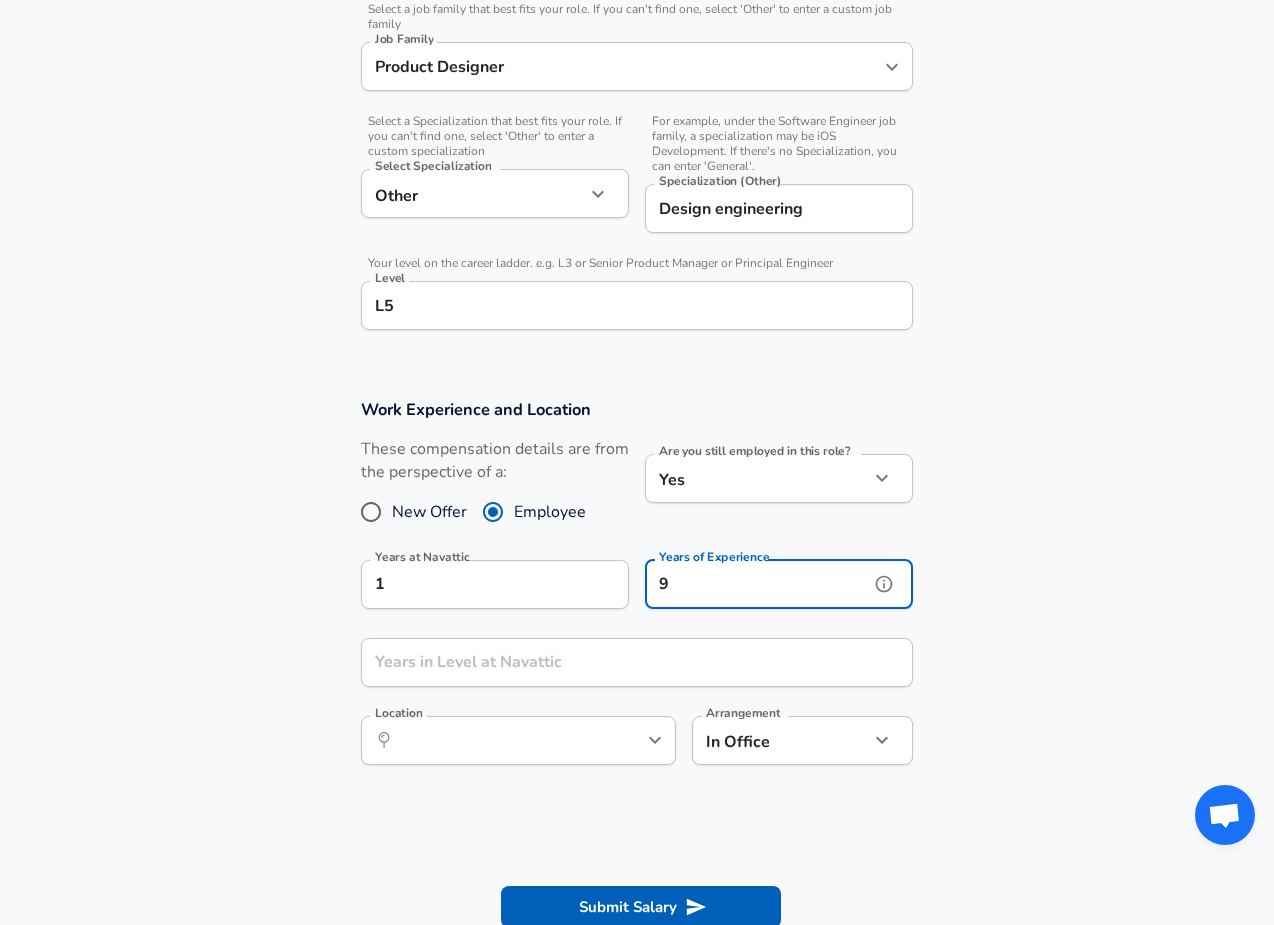 click 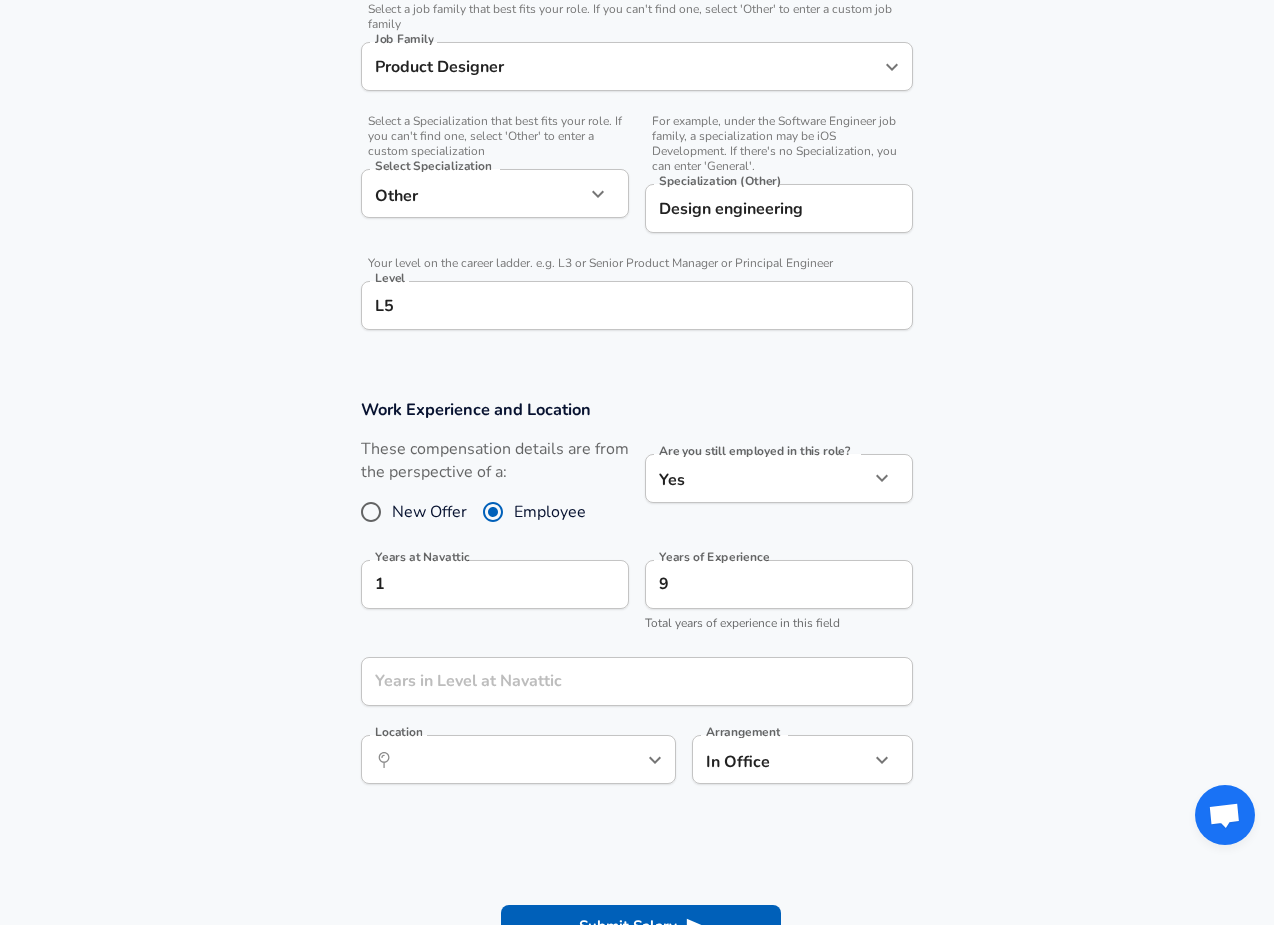 click on "Work Experience and Location These compensation details are from the perspective of a: New Offer Employee Are you still employed in this role? Yes yes Are you still employed in this role? Years at [COMPANY] 1 Years at [COMPANY] Years of Experience 9 Years of Experience   Total years of experience in this field Years in Level at [COMPANY] Years in Level at [COMPANY] Location ​ Location Arrangement In Office office Arrangement" at bounding box center (637, 602) 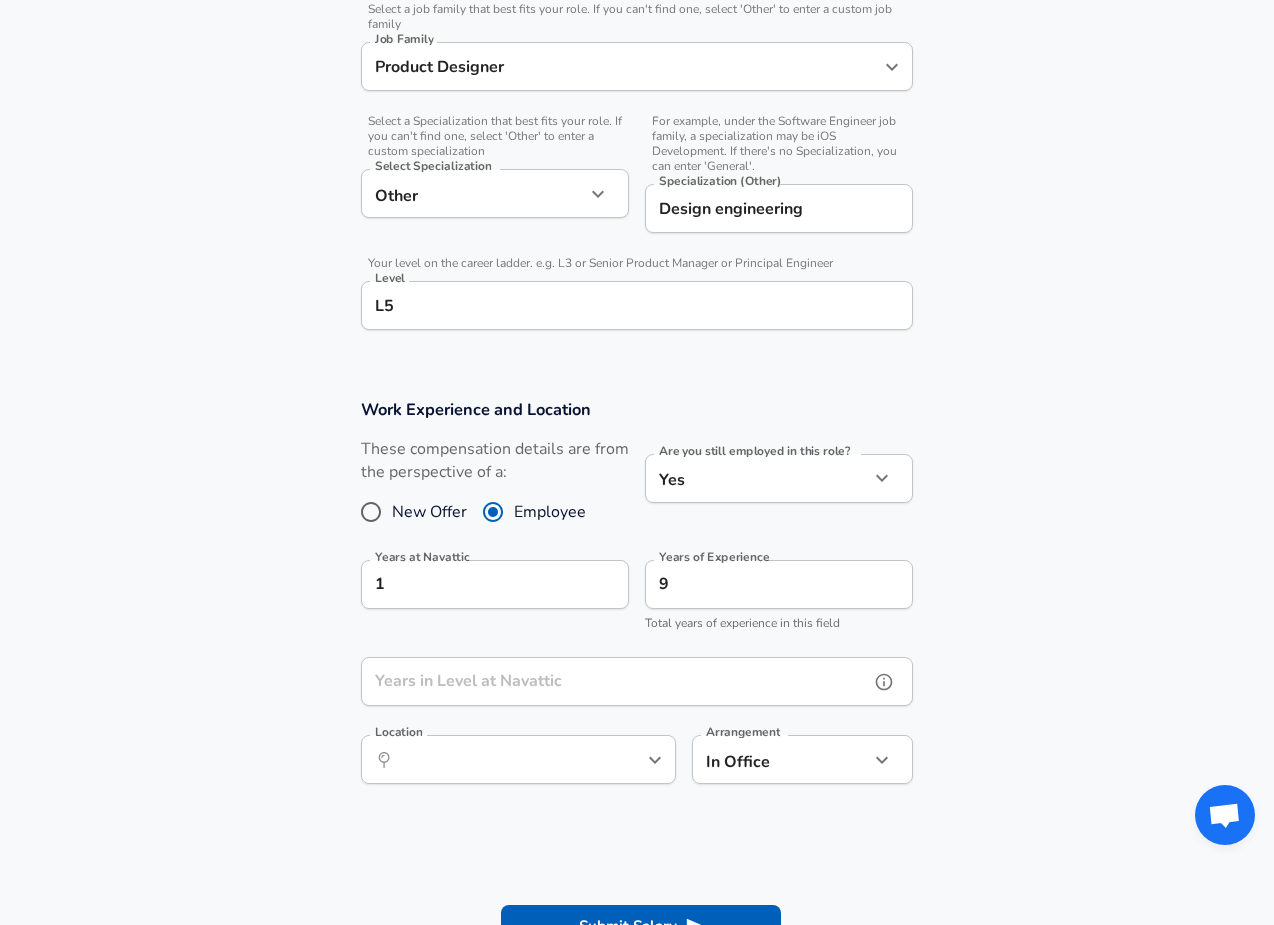 click on "Years in Level at Navattic" at bounding box center (615, 681) 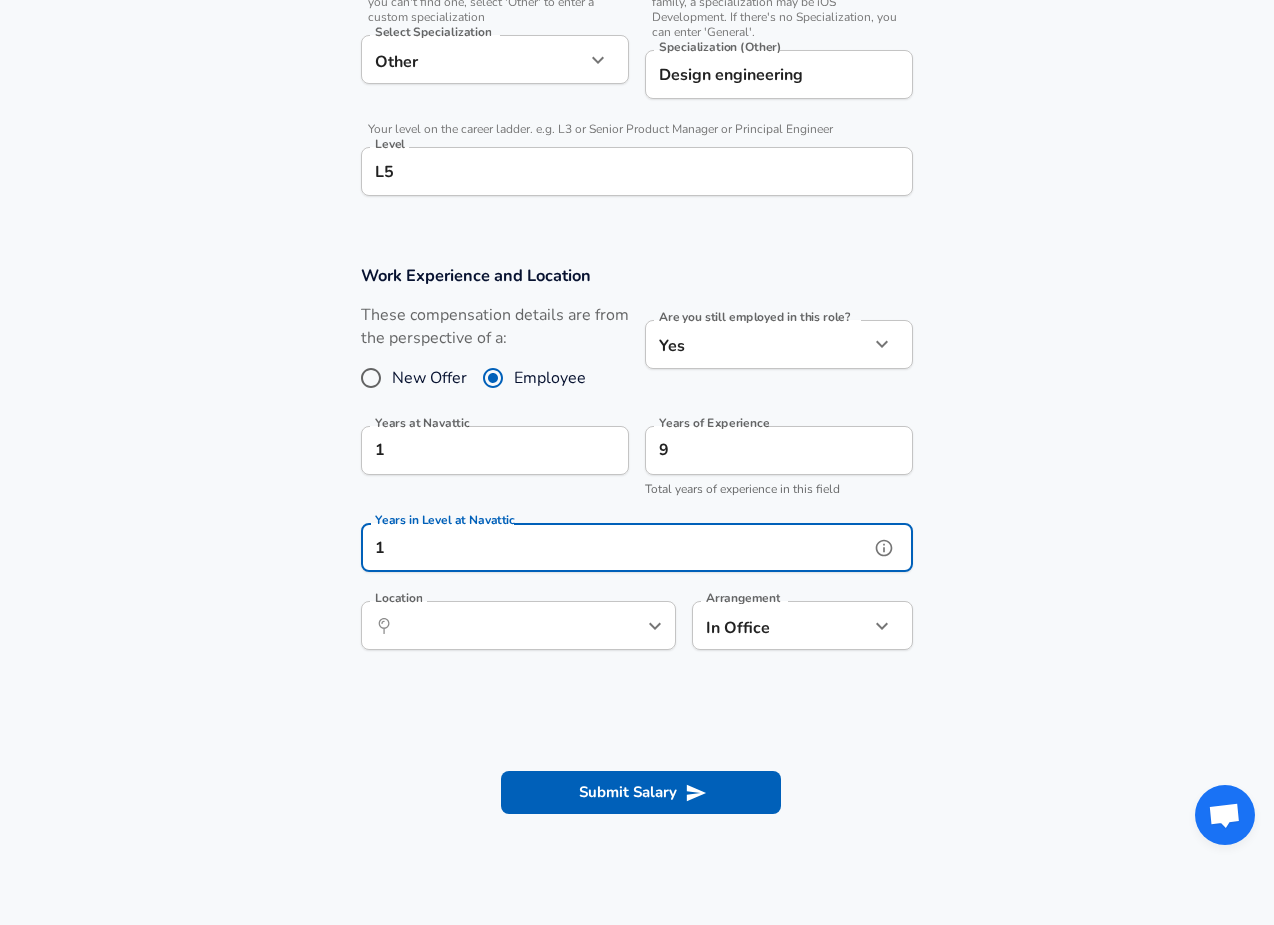 scroll, scrollTop: 793, scrollLeft: 0, axis: vertical 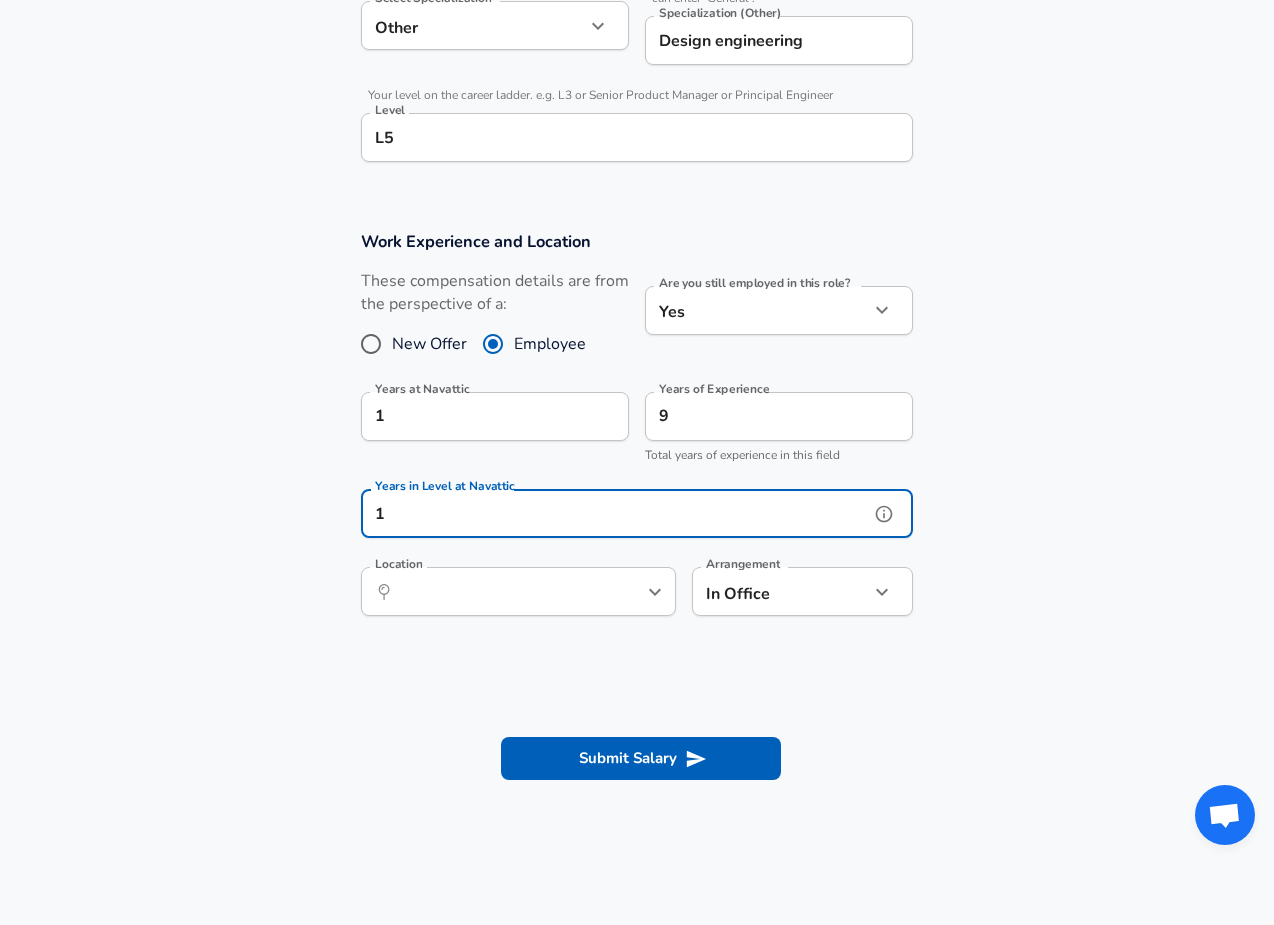 type on "1" 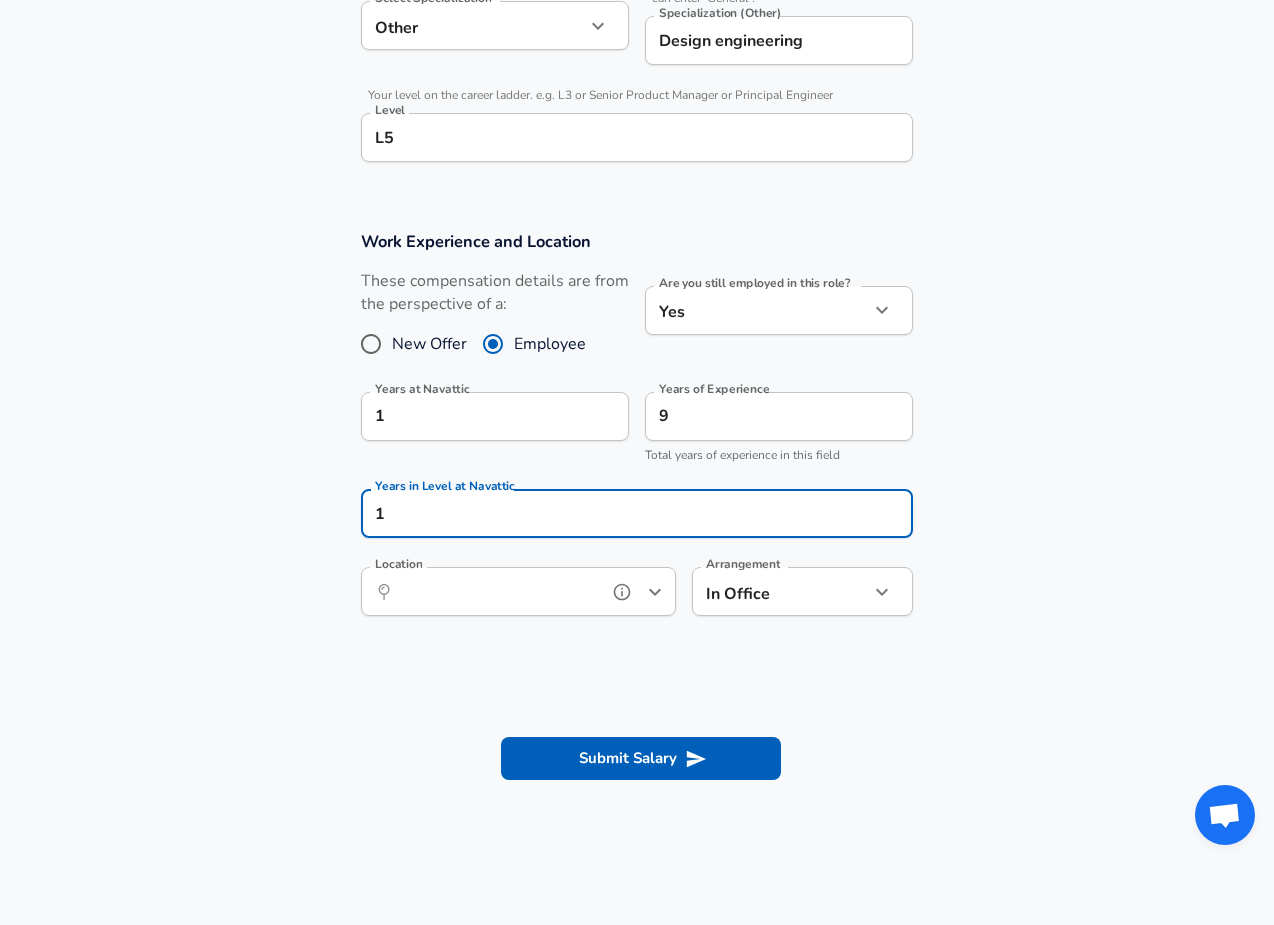 click on "Location" at bounding box center [496, 591] 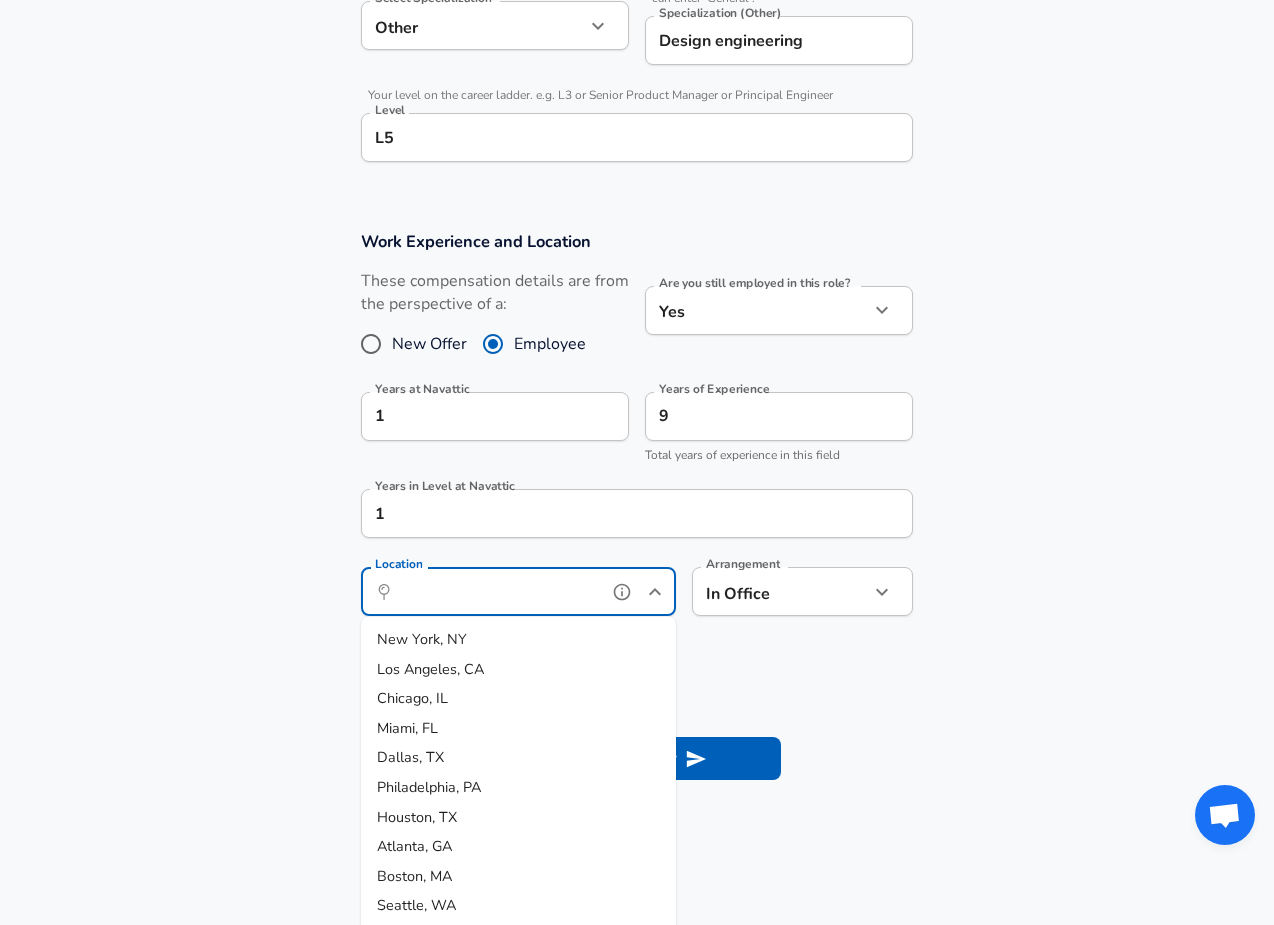 click on "New York, NY" at bounding box center [518, 640] 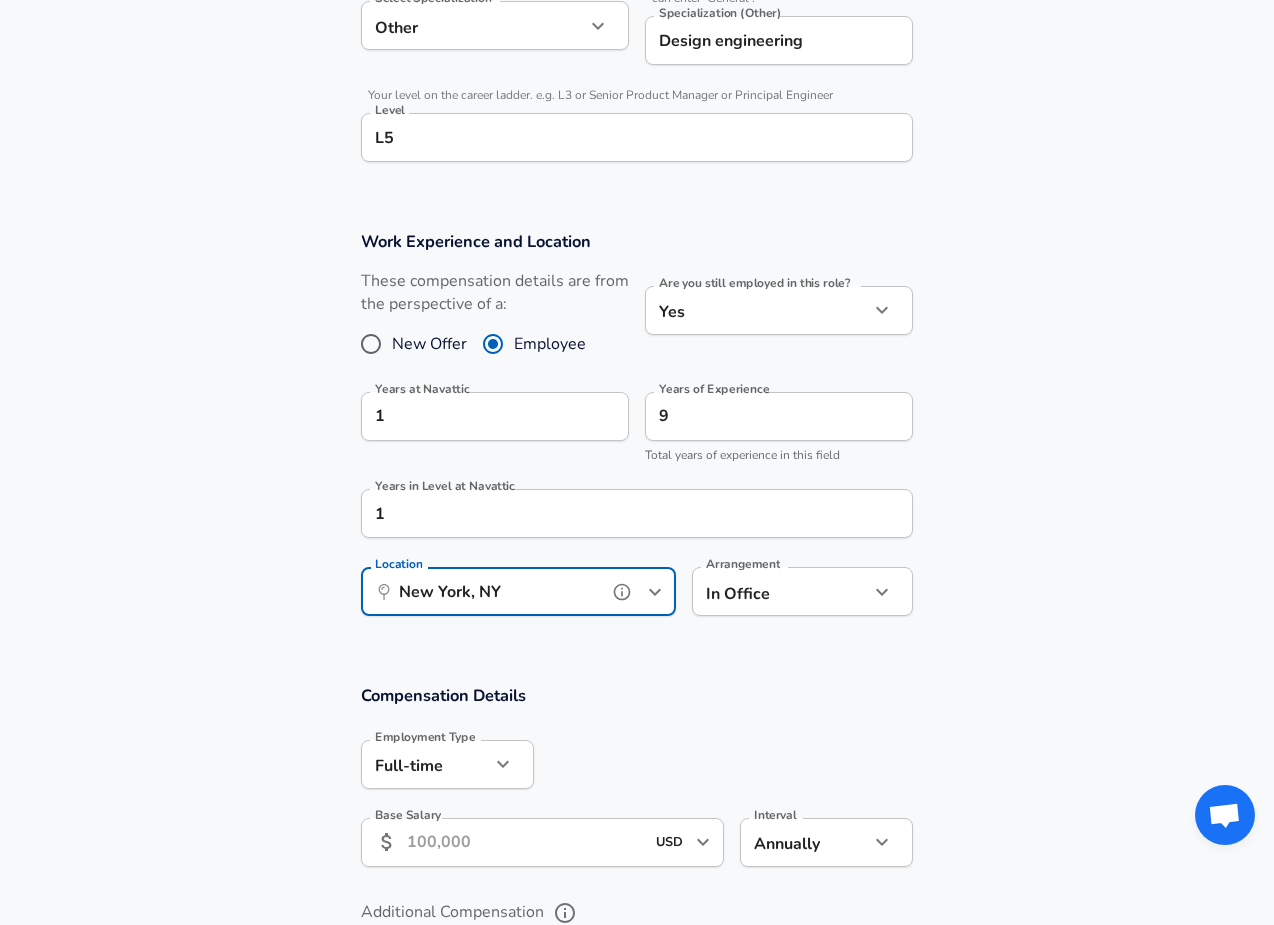 click on "New York, NY" at bounding box center (496, 591) 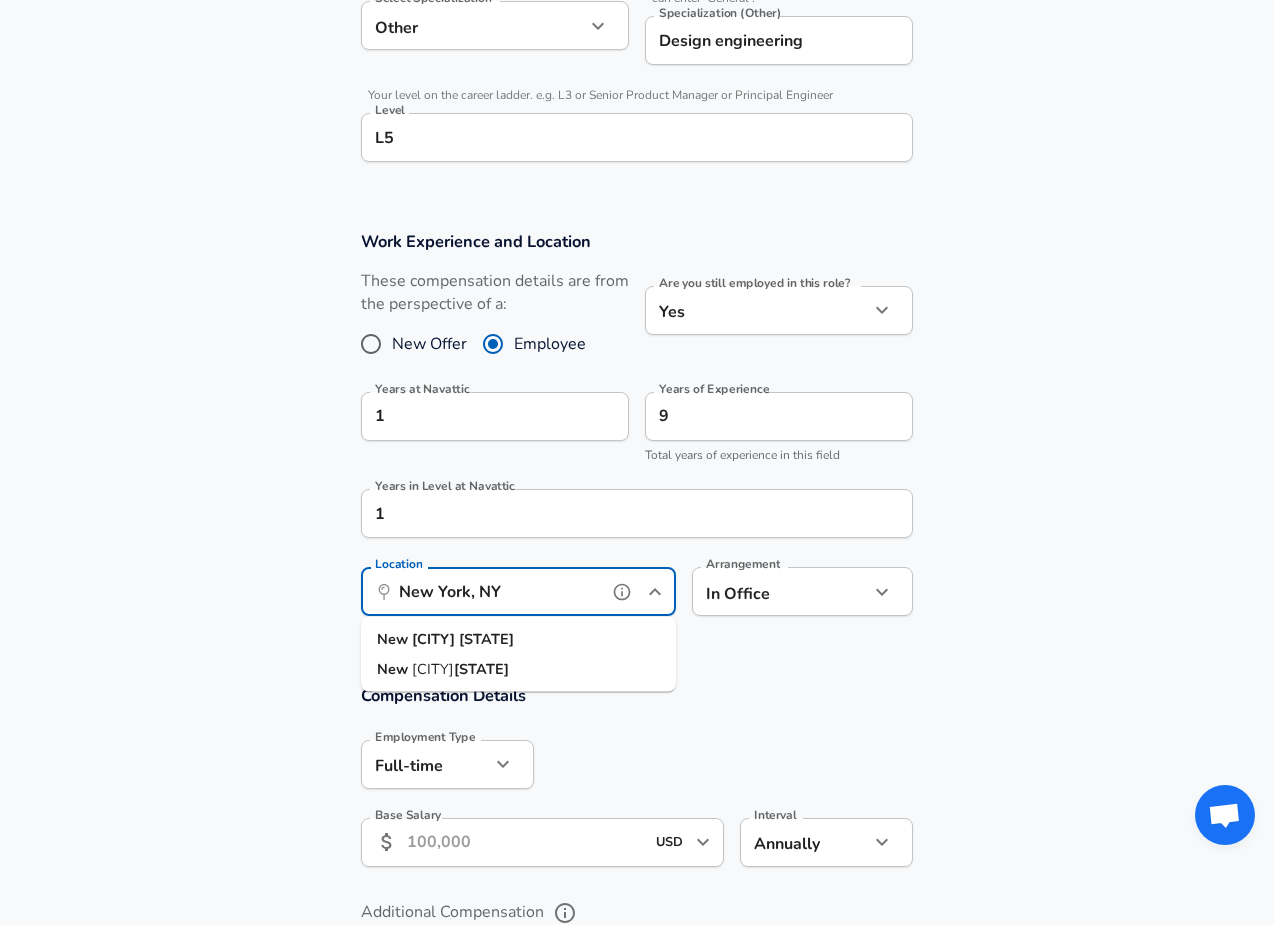 click on "New York, NY" at bounding box center [496, 591] 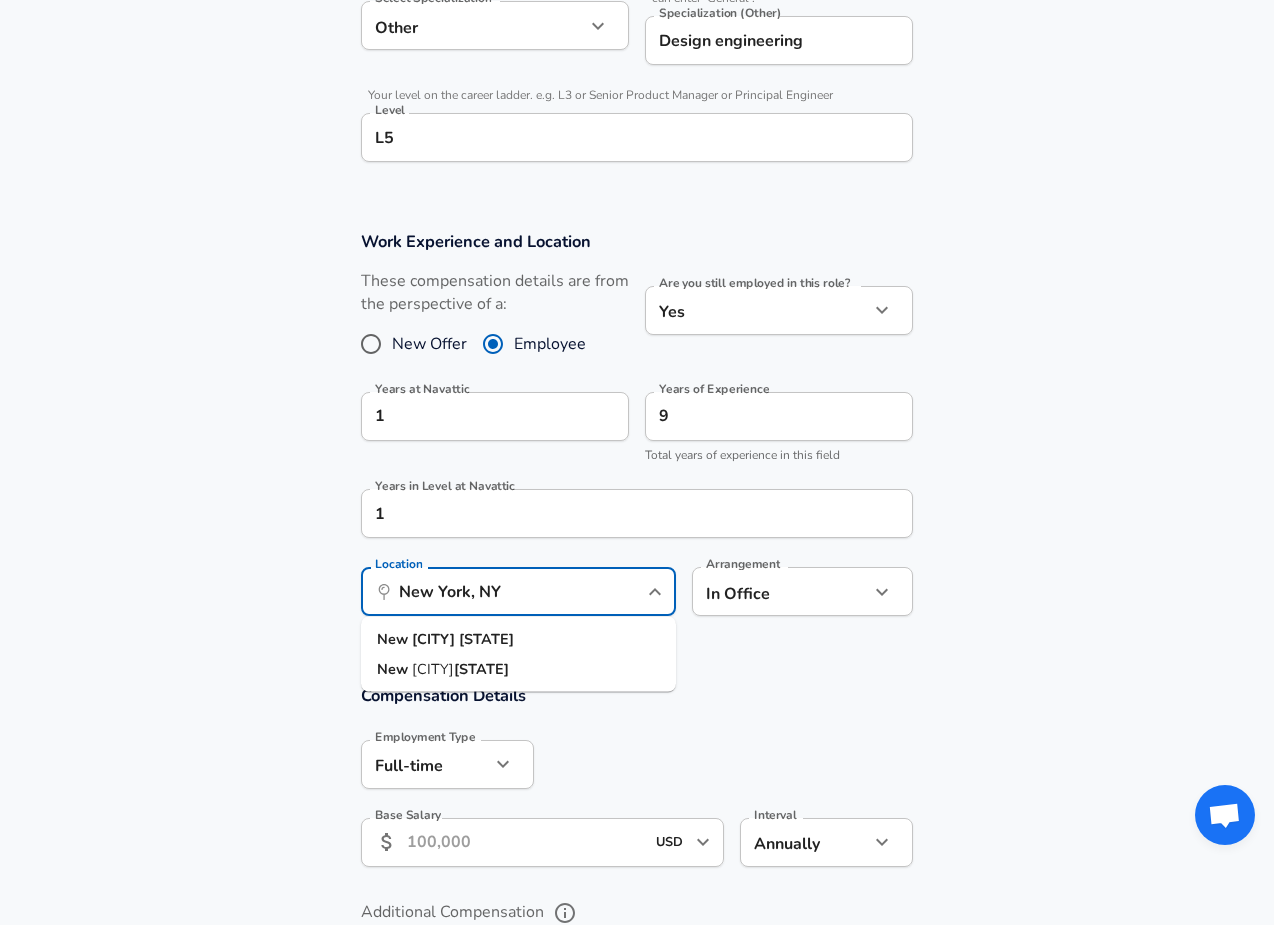 click on "Restart Add Your Salary Upload your offer letter   to verify your submission Enhance Privacy and Anonymity Yes Automatically hides specific fields until there are enough submissions to safely display the full details.   More Details Based on your submission and the data points that we have already collected, we will automatically hide and anonymize specific fields if there aren't enough data points to remain sufficiently anonymous. Company & Title Information   Enter the company you received your offer from Company [COMPANY] Company   Select the title that closest resembles your official title. This should be similar to the title that was present on your offer letter. Title Product Designer Title   Select a job family that best fits your role. If you can't find one, select 'Other' to enter a custom job family Job Family Product Designer Job Family   Select a Specialization that best fits your role. If you can't find one, select 'Other' to enter a custom specialization Select Specialization Other Other     L5 1" at bounding box center [637, -331] 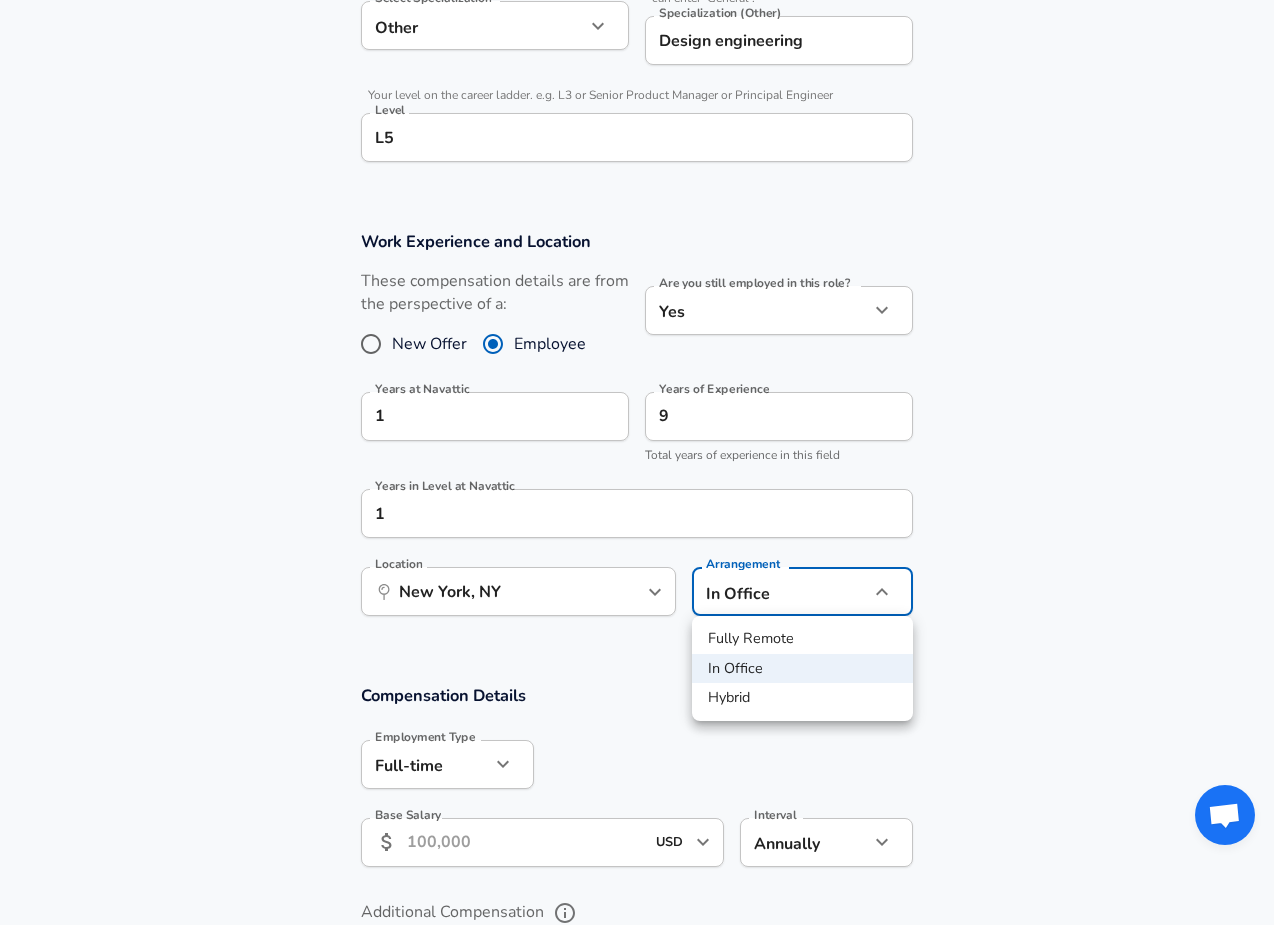 click on "Fully Remote" at bounding box center (802, 639) 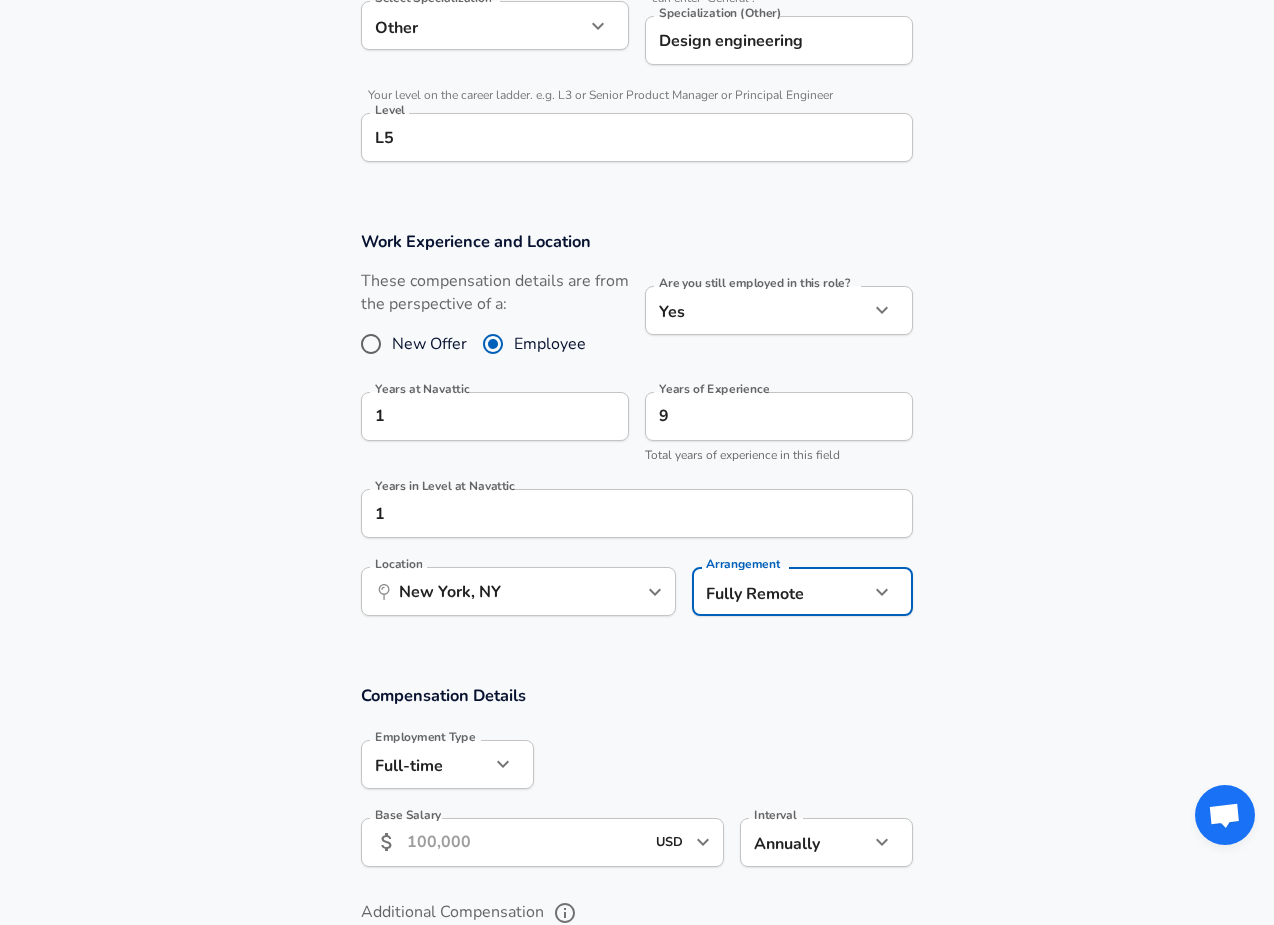 click on "Restart Add Your Salary Upload your offer letter   to verify your submission Enhance Privacy and Anonymity Yes Automatically hides specific fields until there are enough submissions to safely display the full details.   More Details Based on your submission and the data points that we have already collected, we will automatically hide and anonymize specific fields if there aren't enough data points to remain sufficiently anonymous. Company & Title Information   Enter the company you received your offer from Company [COMPANY] Company   Select the title that closest resembles your official title. This should be similar to the title that was present on your offer letter. Title Product Designer Title   Select a job family that best fits your role. If you can't find one, select 'Other' to enter a custom job family Job Family Product Designer Job Family   Select a Specialization that best fits your role. If you can't find one, select 'Other' to enter a custom specialization Select Specialization Other Other     L5 1" at bounding box center (637, -331) 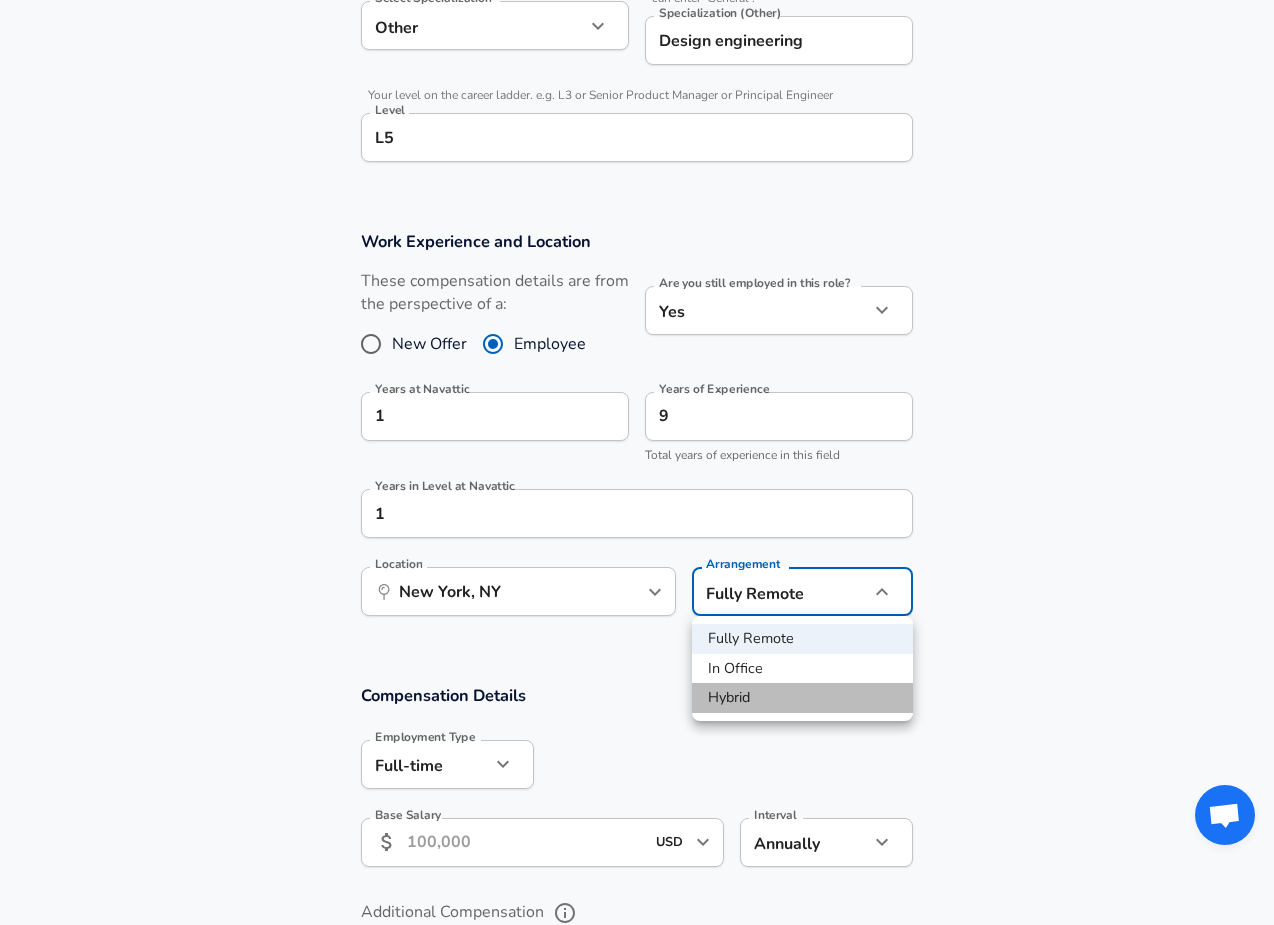click on "Hybrid" at bounding box center [802, 698] 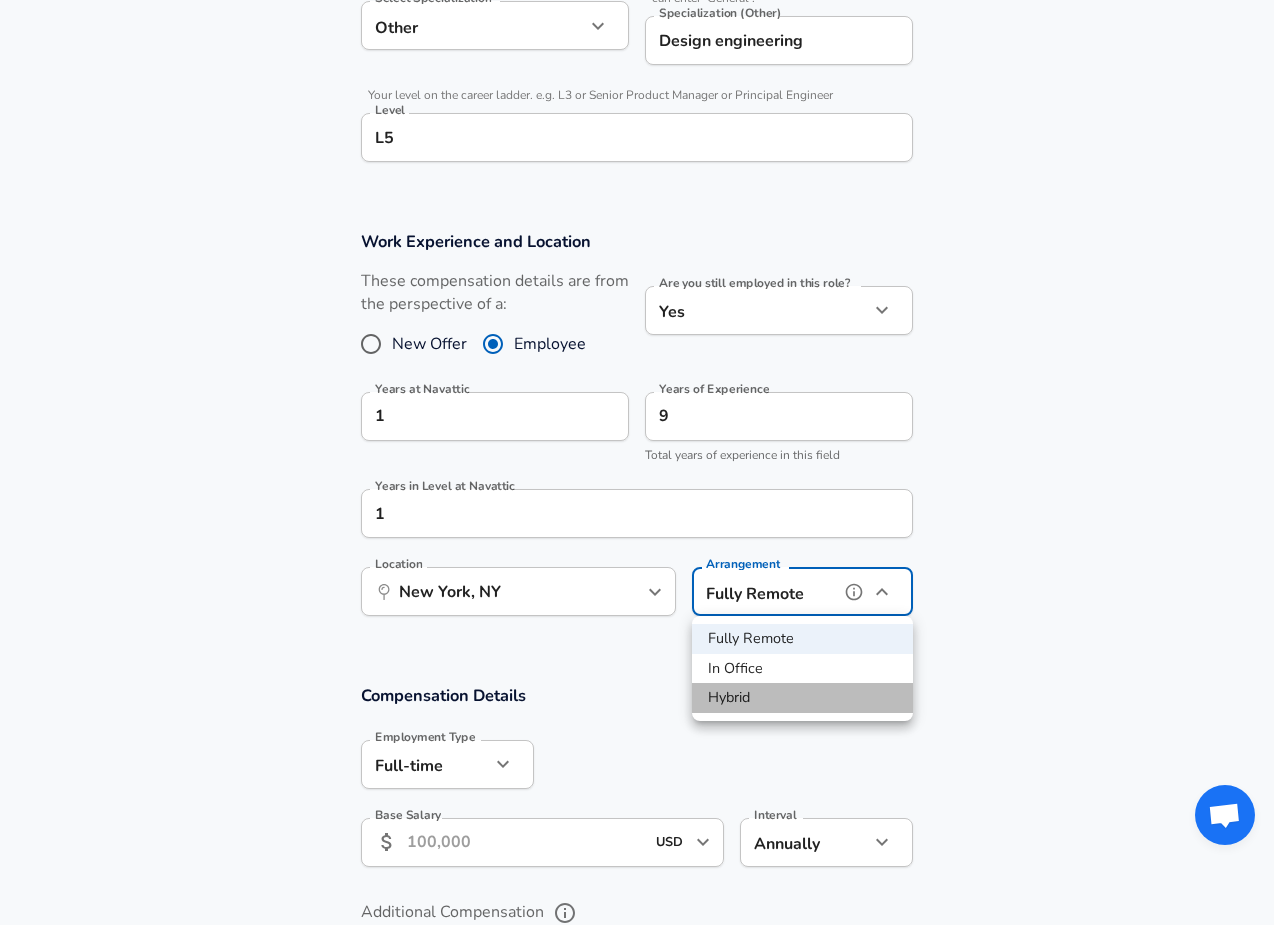 type on "hybrid" 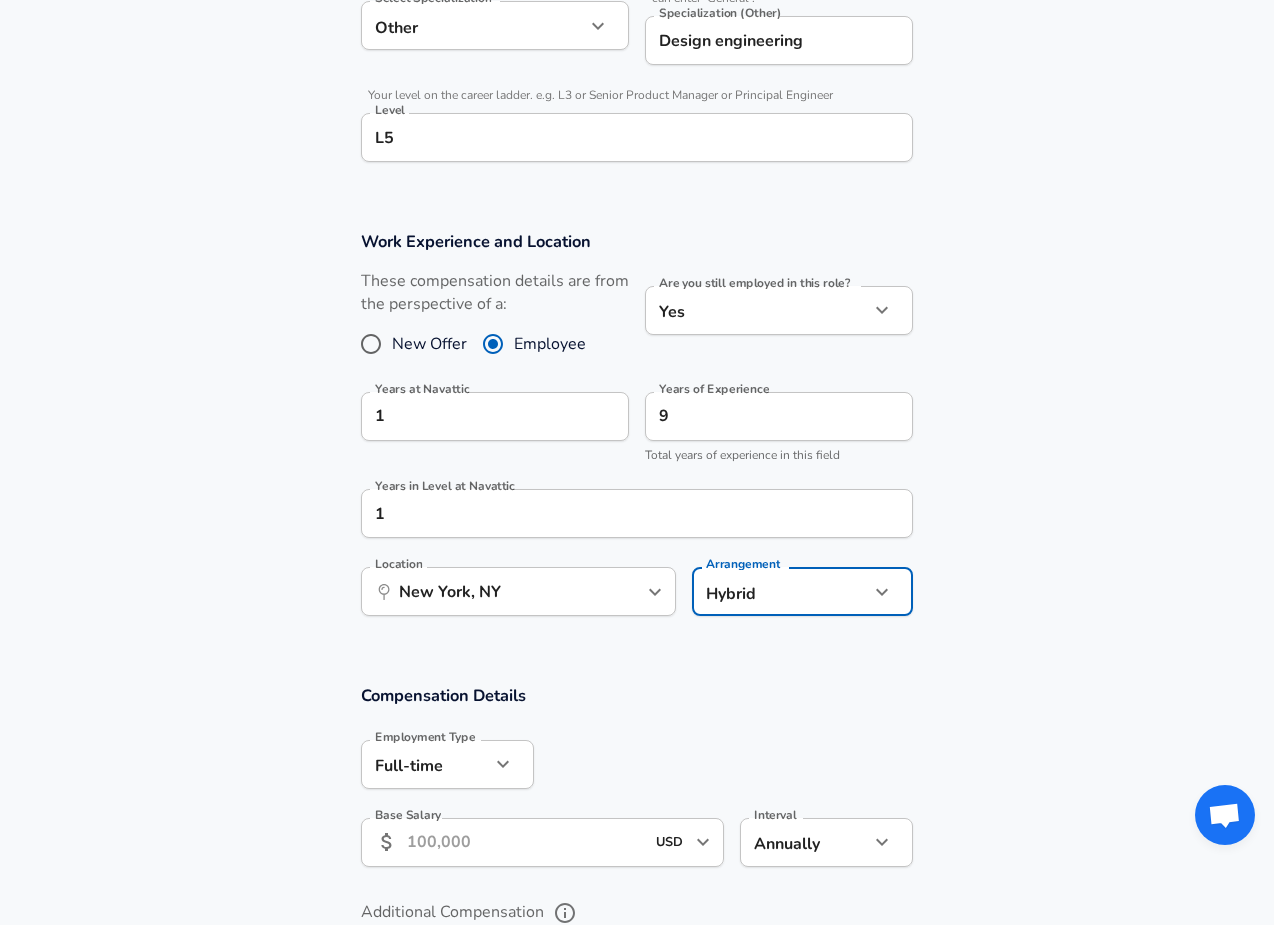 click on "Compensation Details" at bounding box center [637, 695] 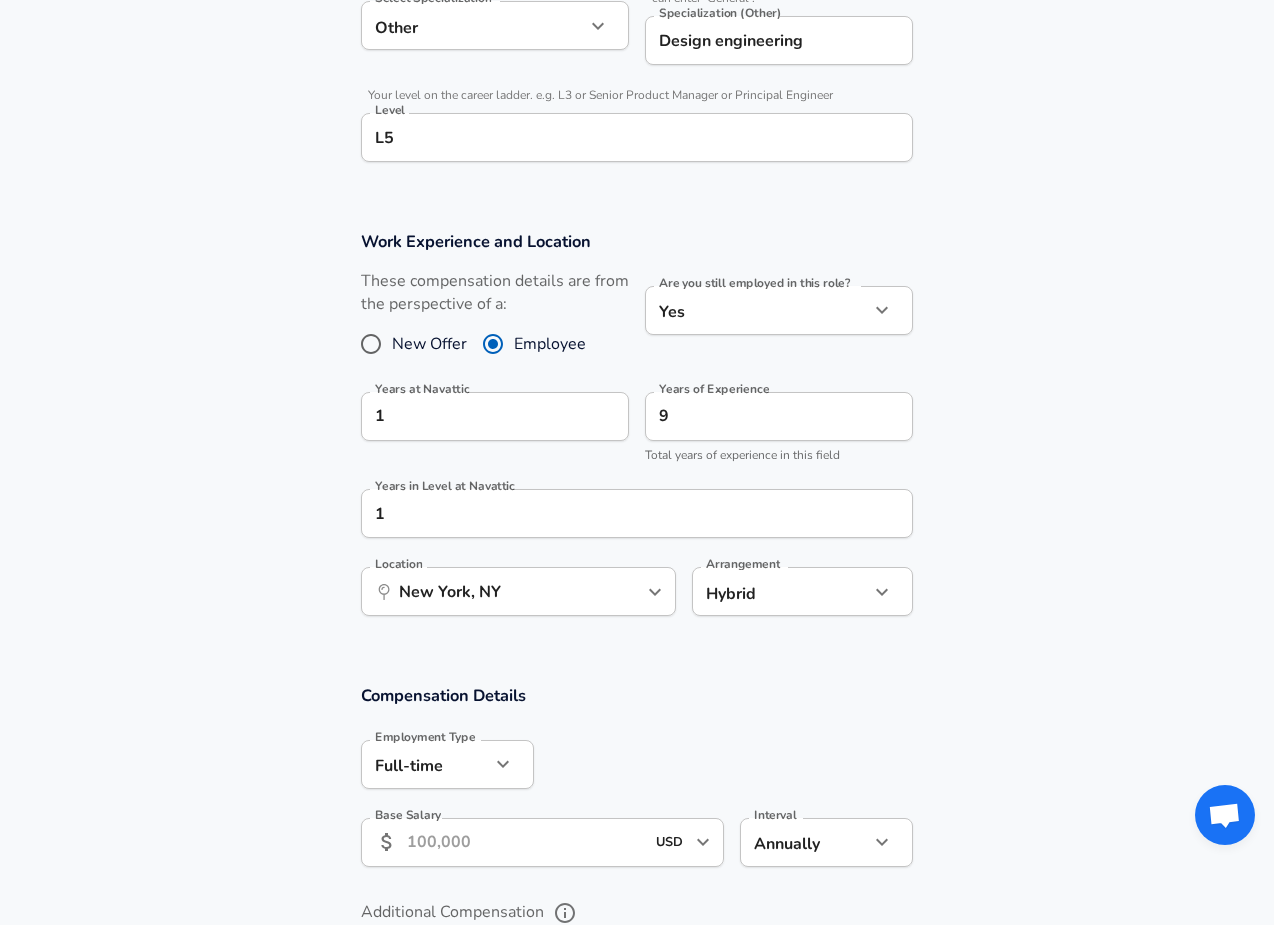 scroll, scrollTop: 881, scrollLeft: 0, axis: vertical 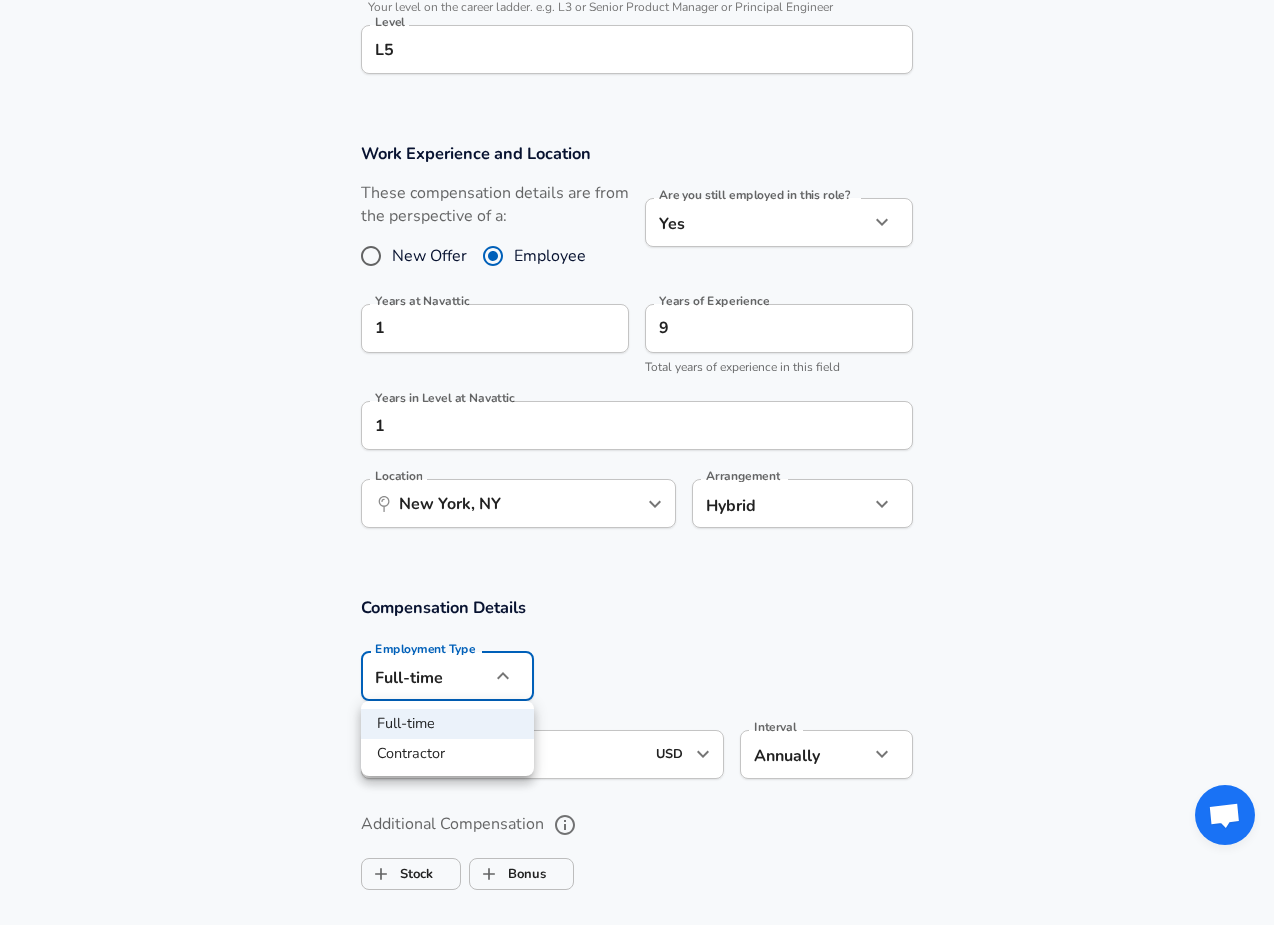 click on "Restart Add Your Salary Upload your offer letter   to verify your submission Enhance Privacy and Anonymity Yes Automatically hides specific fields until there are enough submissions to safely display the full details.   More Details Based on your submission and the data points that we have already collected, we will automatically hide and anonymize specific fields if there aren't enough data points to remain sufficiently anonymous. Company & Title Information   Enter the company you received your offer from Company [COMPANY] Company   Select the title that closest resembles your official title. This should be similar to the title that was present on your offer letter. Title Product Designer Title   Select a job family that best fits your role. If you can't find one, select 'Other' to enter a custom job family Job Family Product Designer Job Family   Select a Specialization that best fits your role. If you can't find one, select 'Other' to enter a custom specialization Select Specialization Other Other     L5 1" at bounding box center (637, -419) 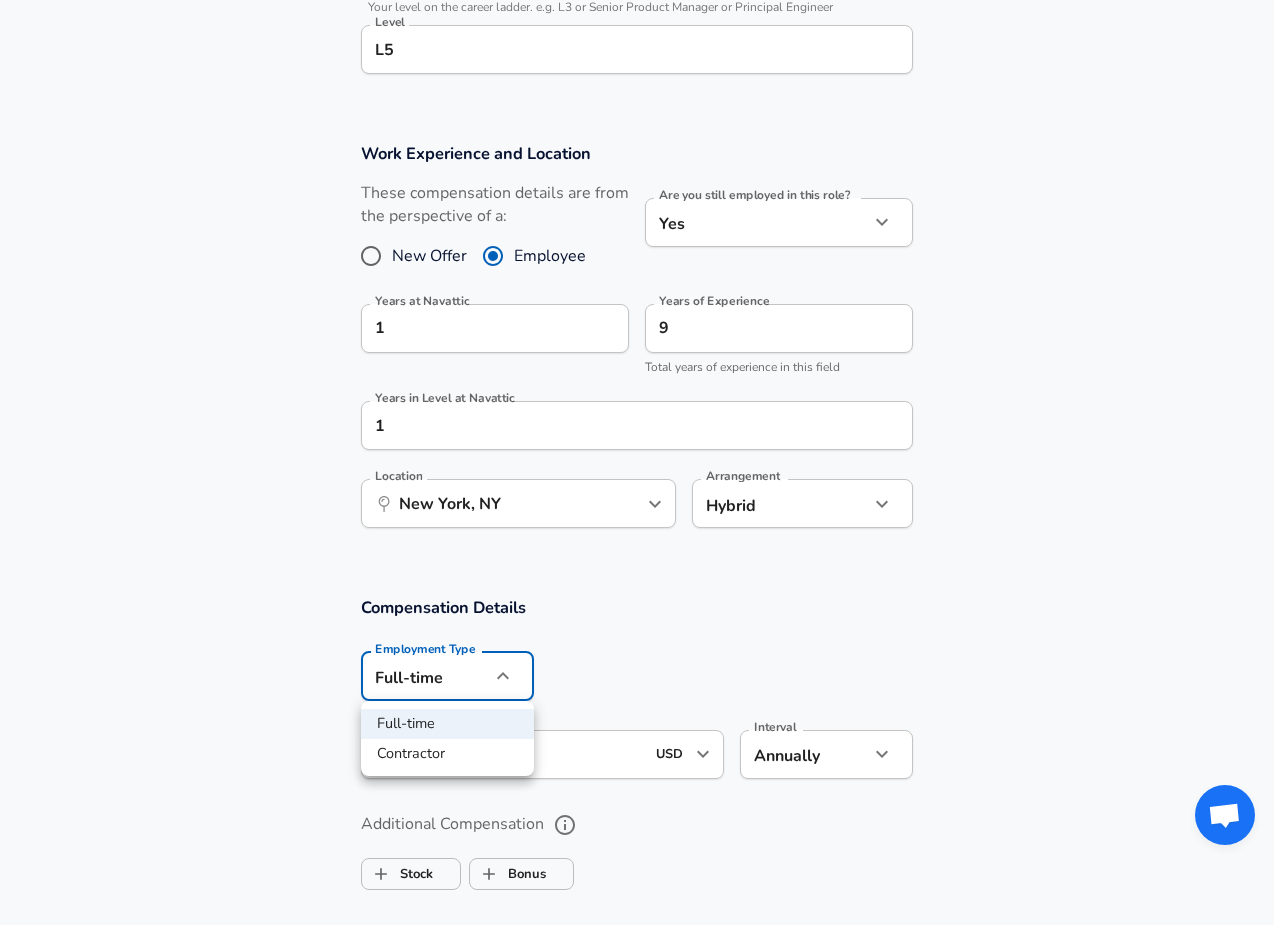 click at bounding box center (637, 462) 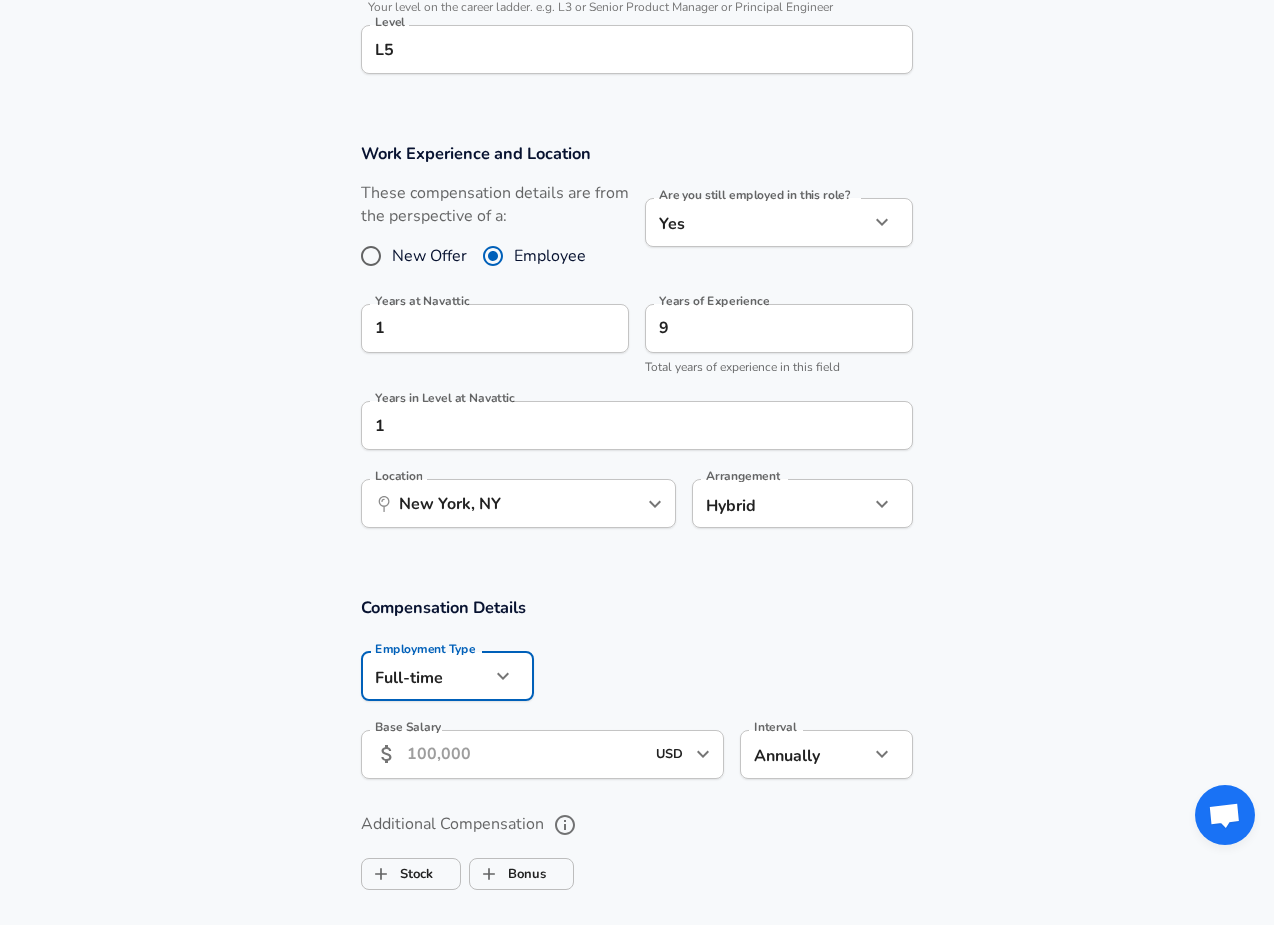 click on "Base Salary" at bounding box center [525, 754] 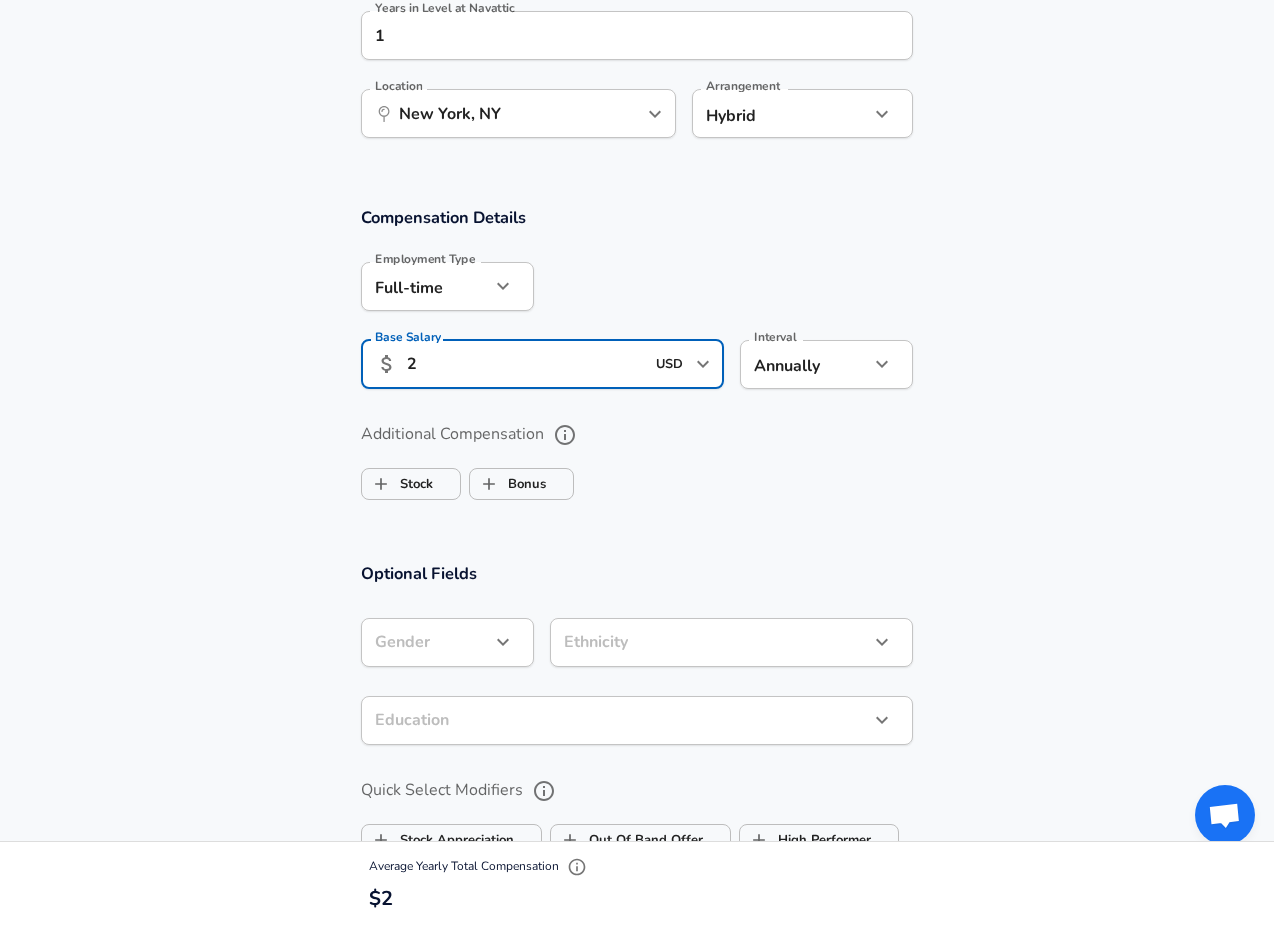 scroll, scrollTop: 1281, scrollLeft: 0, axis: vertical 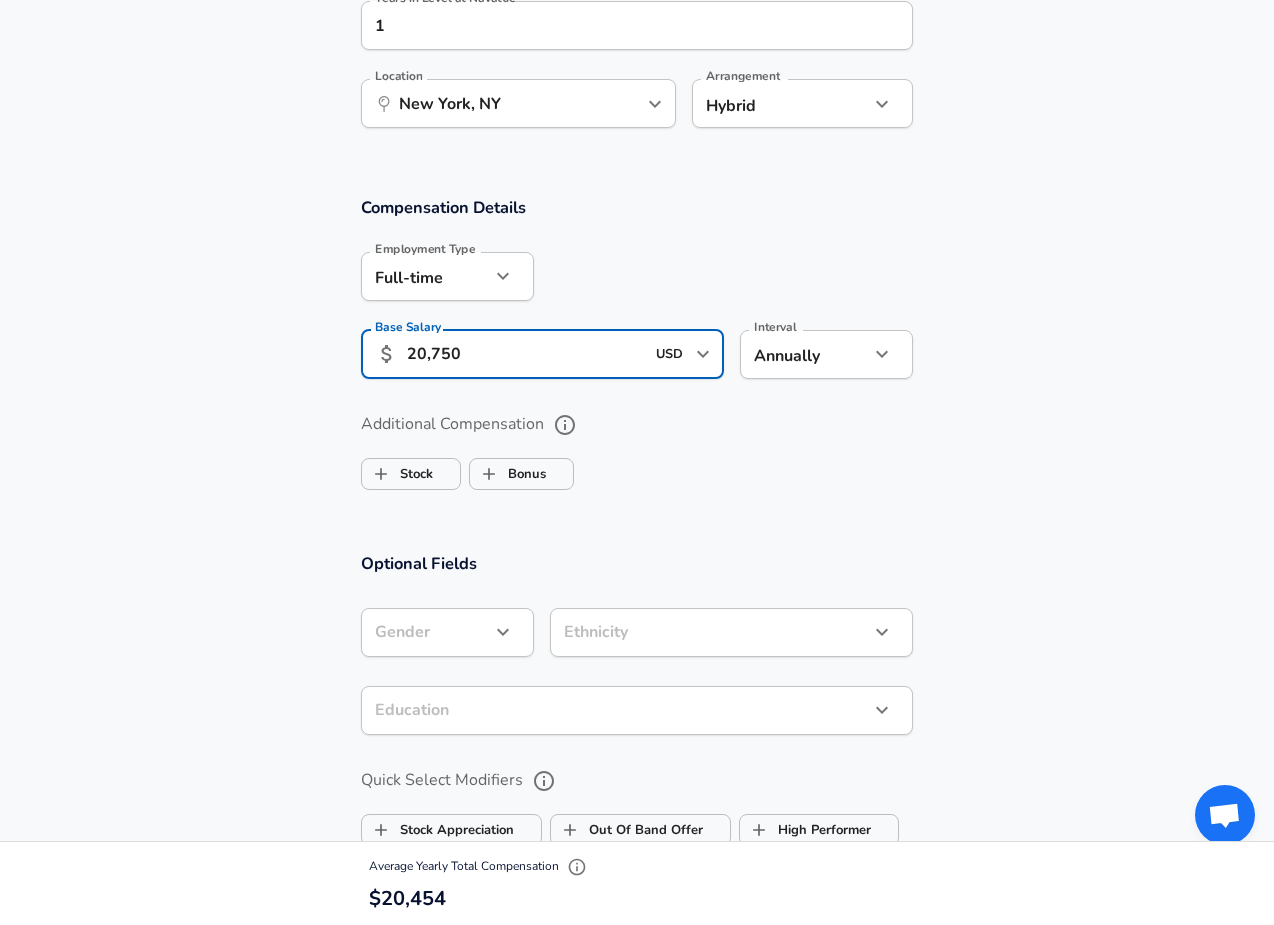 click on "Stock Bonus" at bounding box center [637, 470] 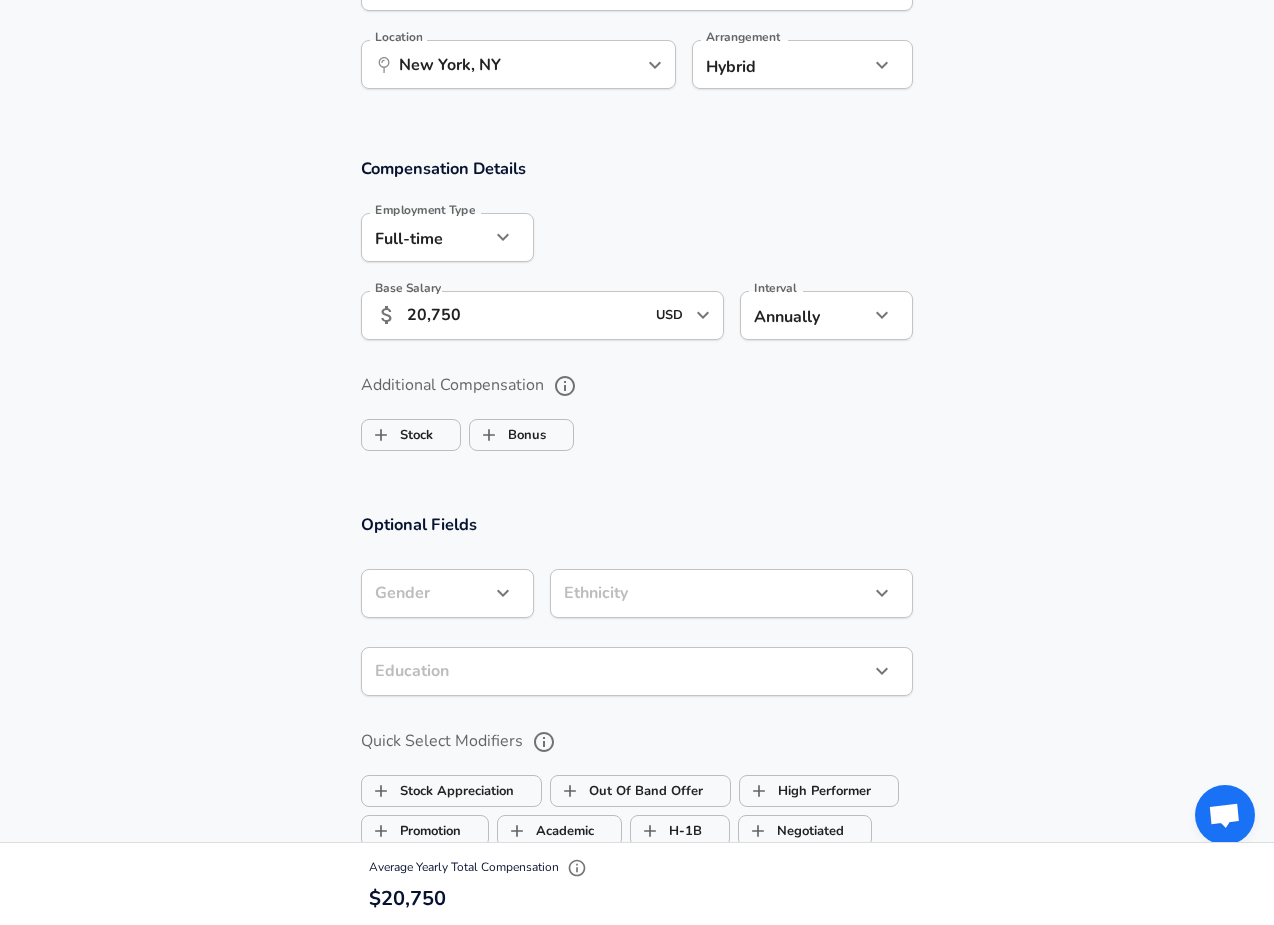 scroll, scrollTop: 1340, scrollLeft: 0, axis: vertical 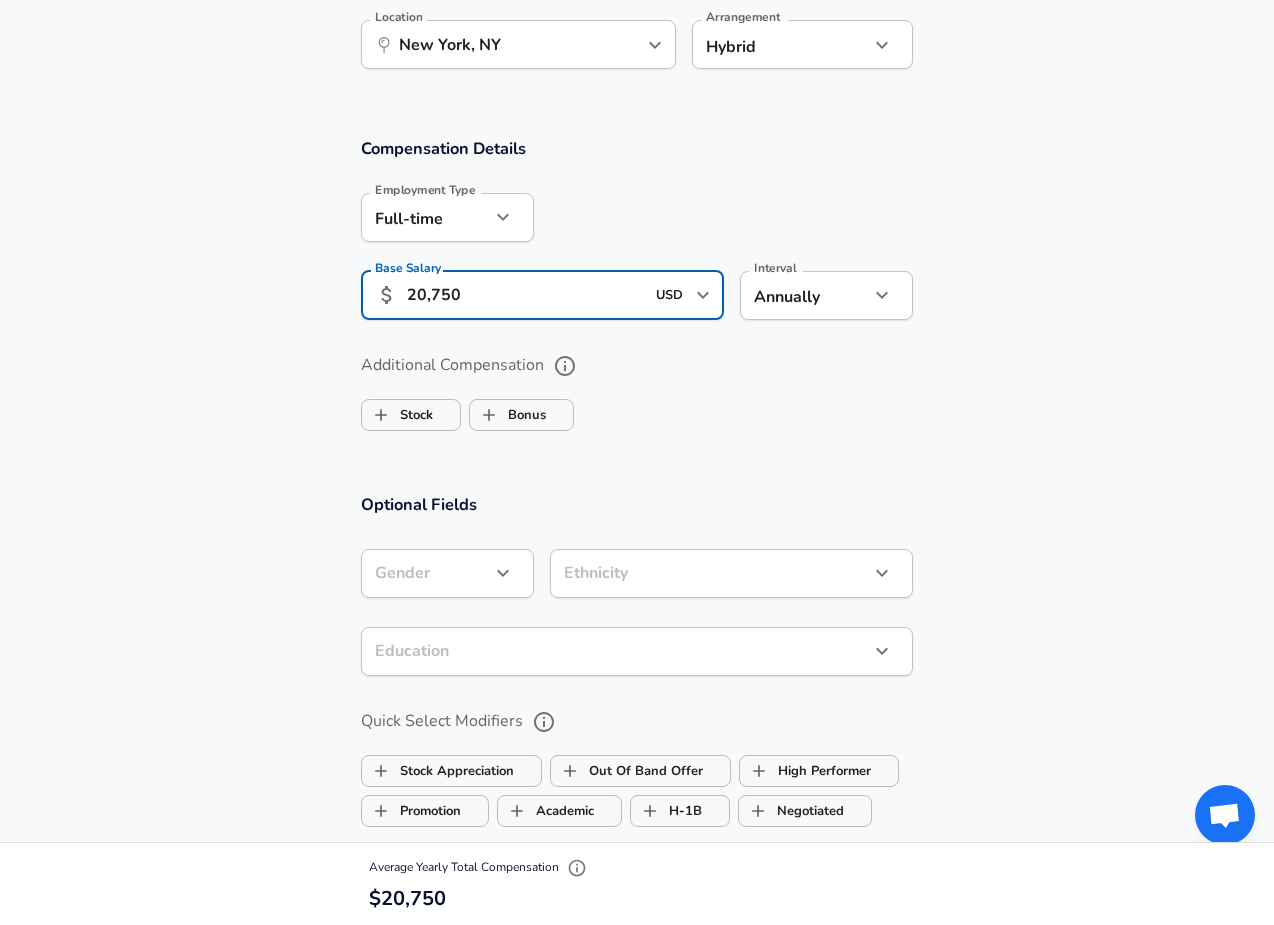 click on "20,750" at bounding box center (525, 295) 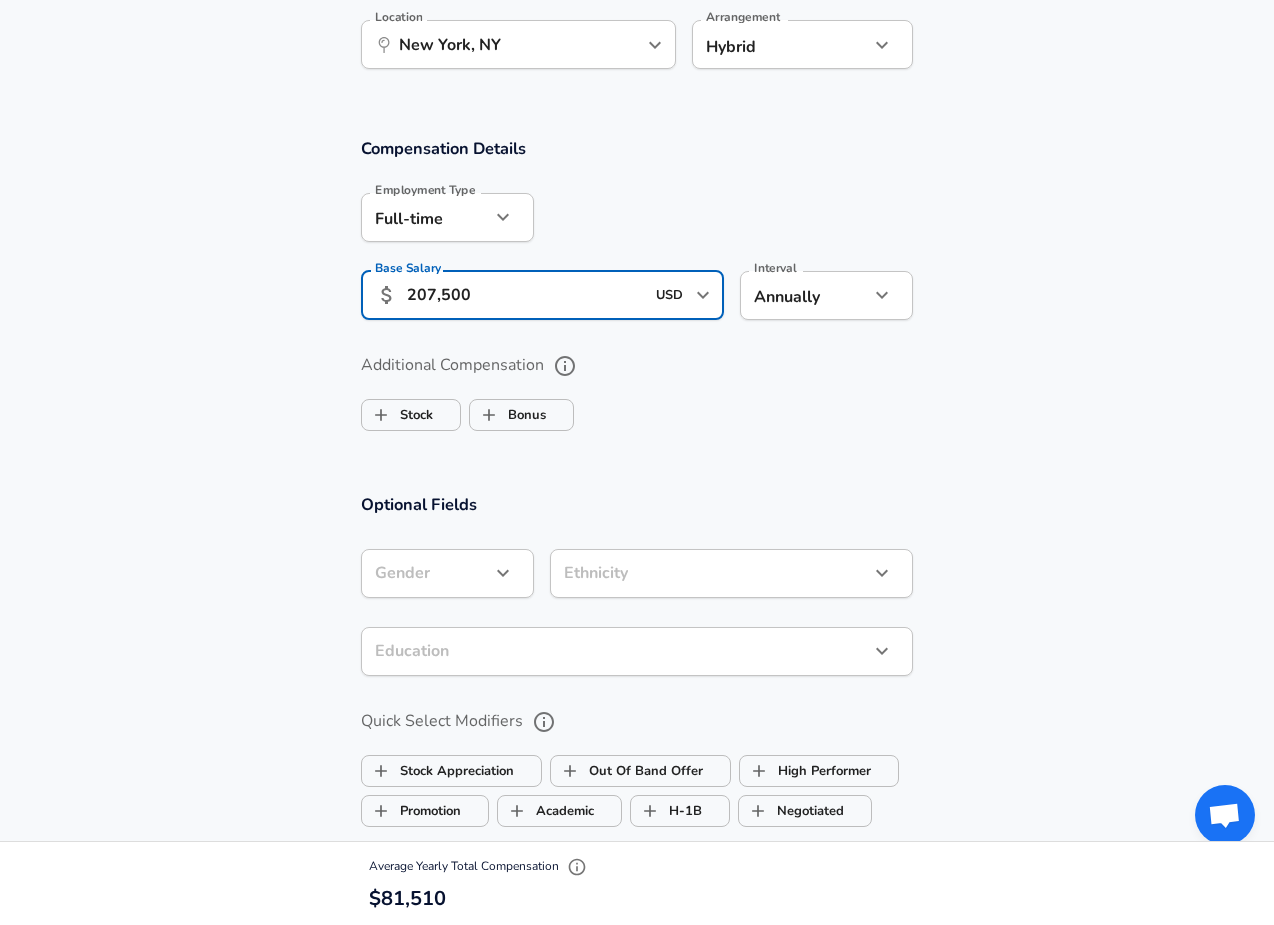 type on "207,500" 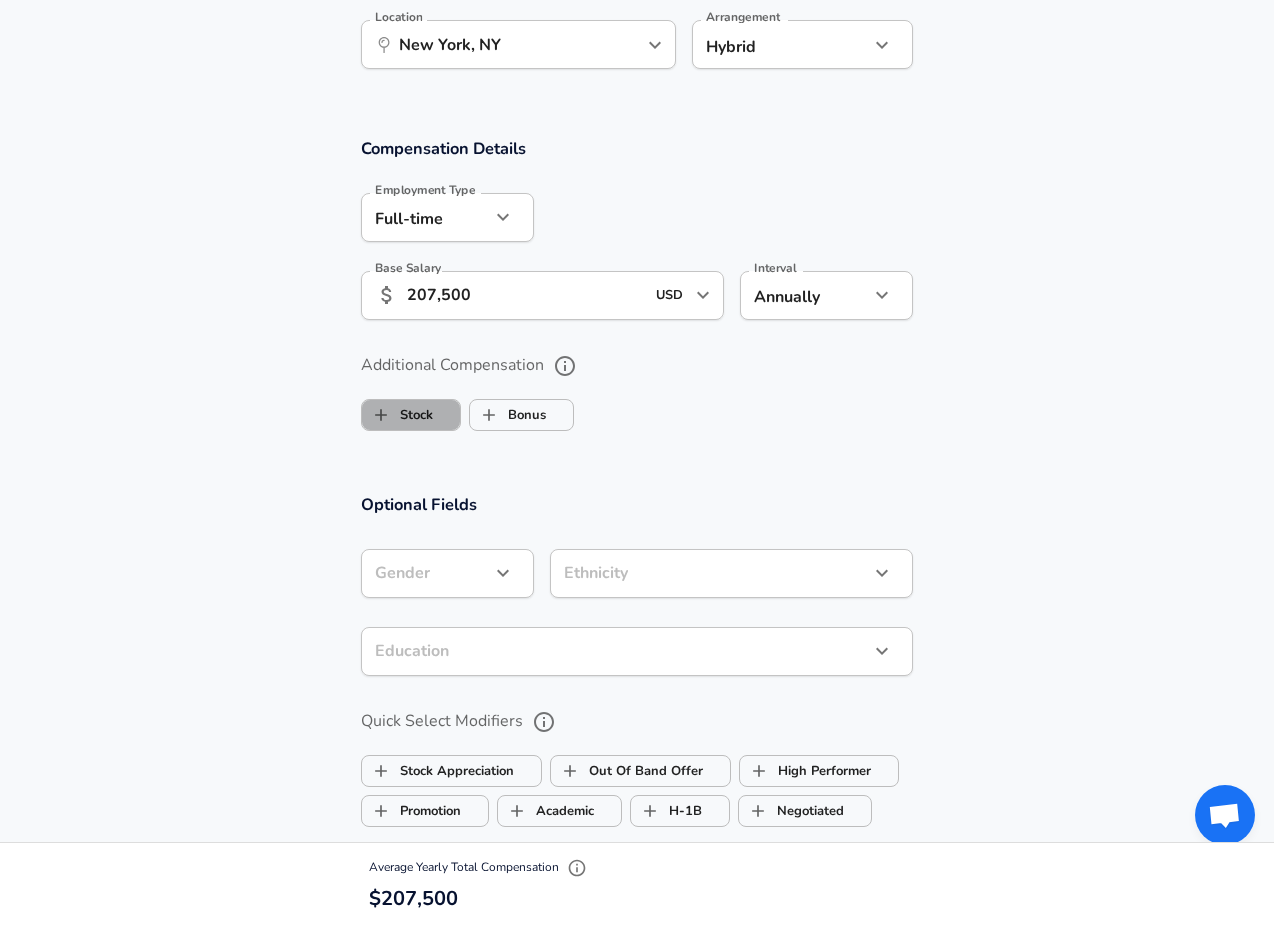 click on "Stock" at bounding box center (397, 415) 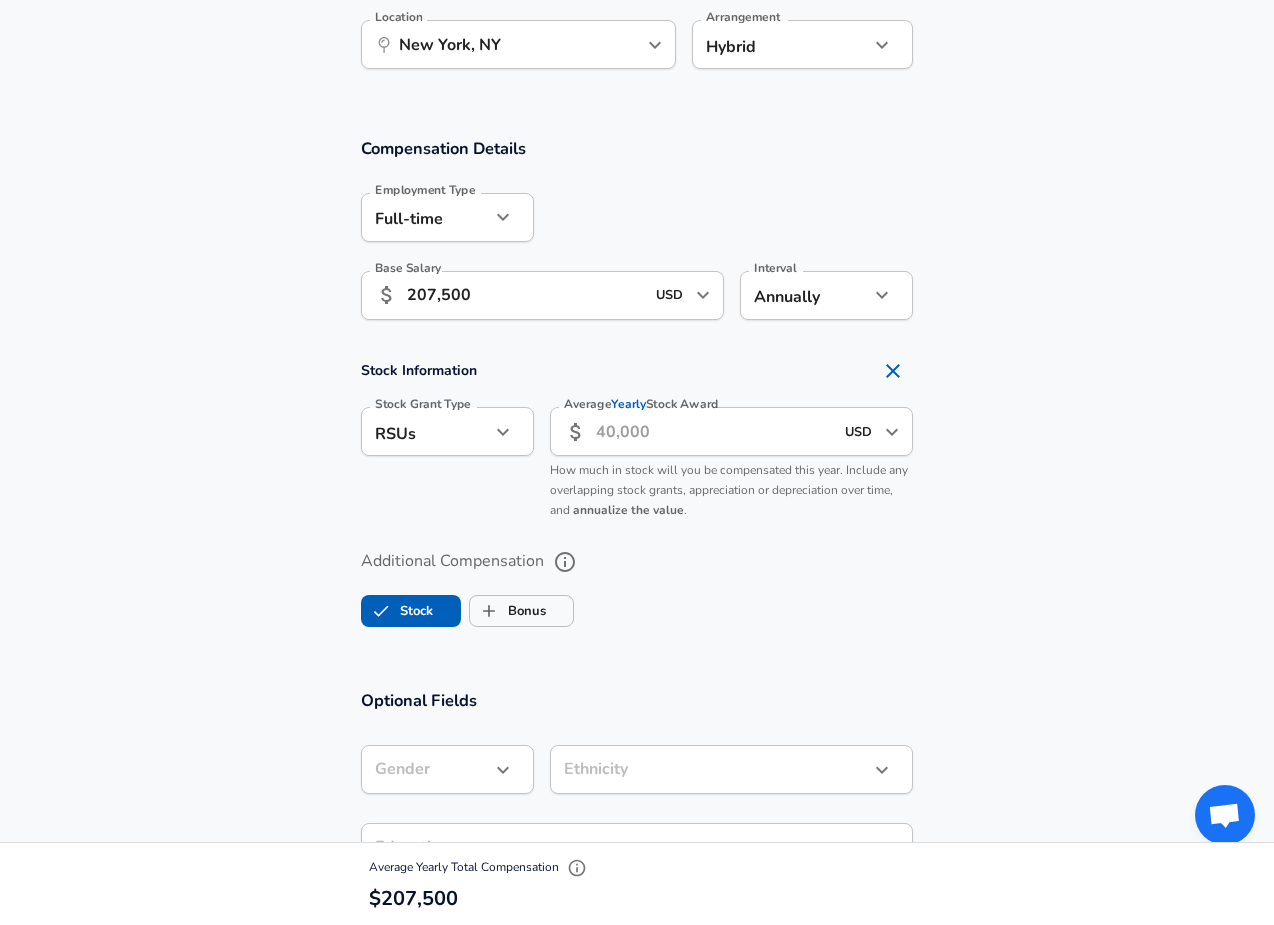 click on "Average  Yearly  Stock Award" at bounding box center (714, 431) 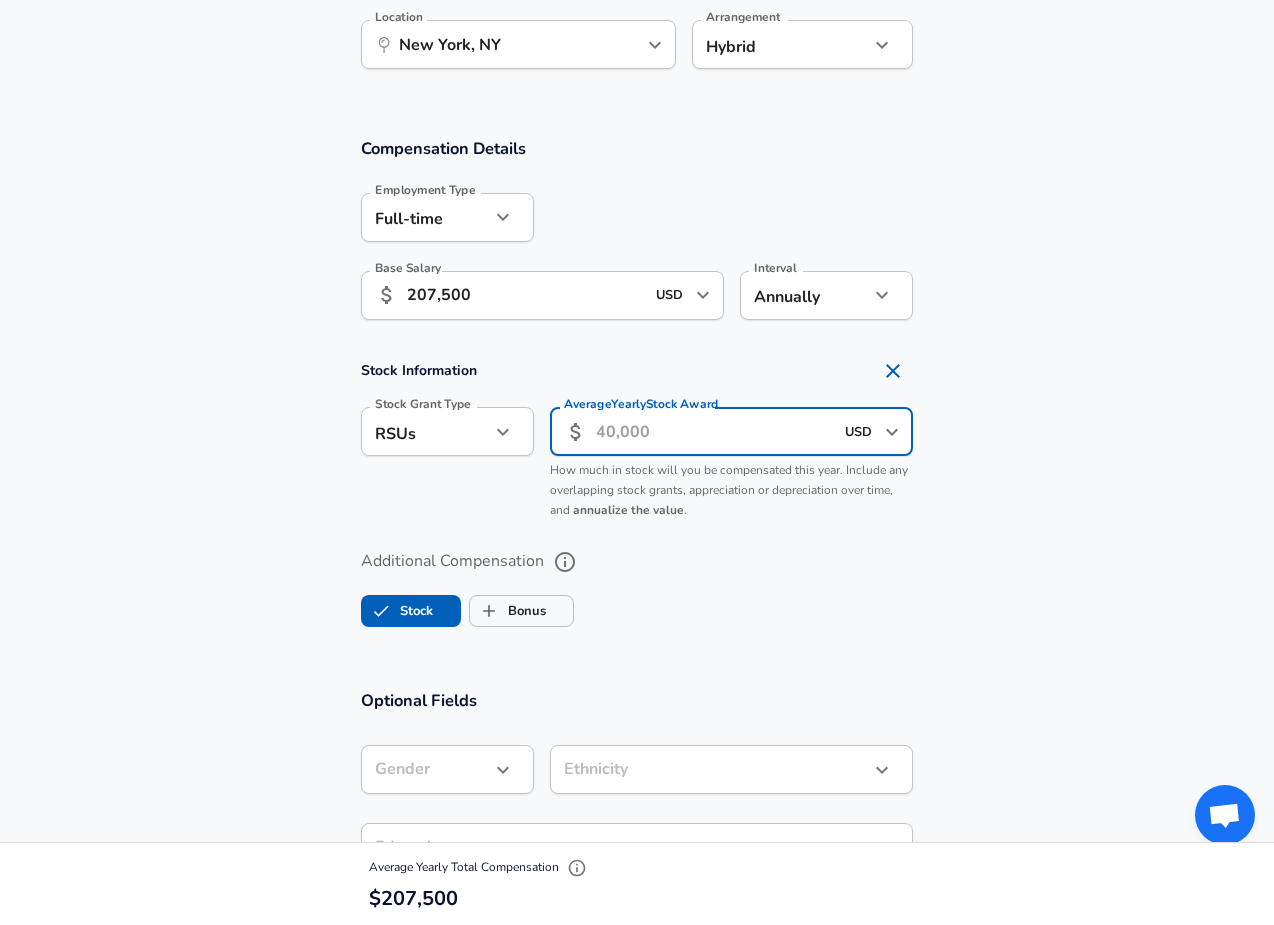 paste on "440,000" 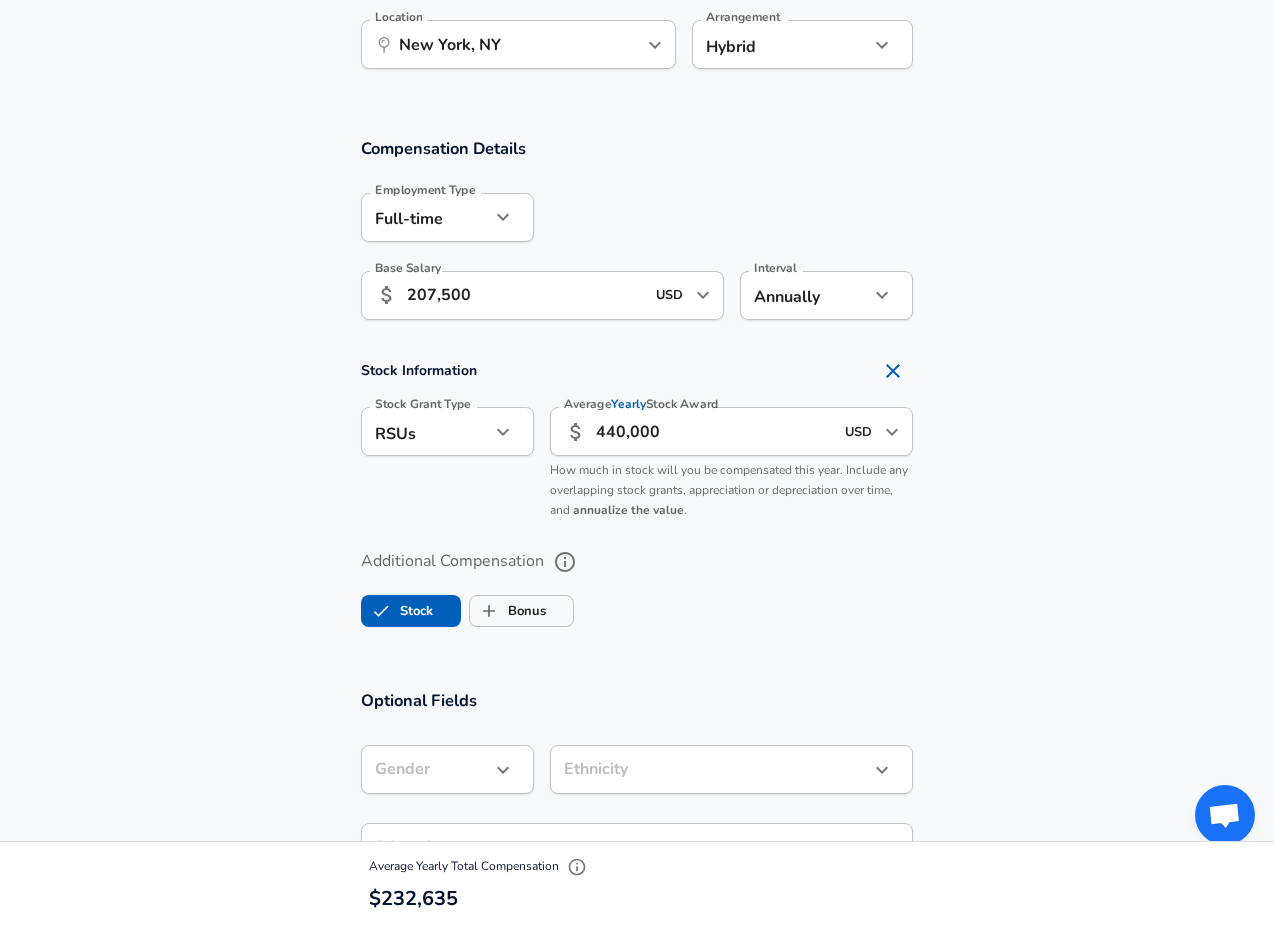 click on "Average  Yearly  Stock Award ​ [CURRENCY] ​ Average  Yearly  Stock Award   How much in stock will you be compensated this year. Include any overlapping stock grants, appreciation or depreciation over time, and   annualize the value ." at bounding box center [723, 460] 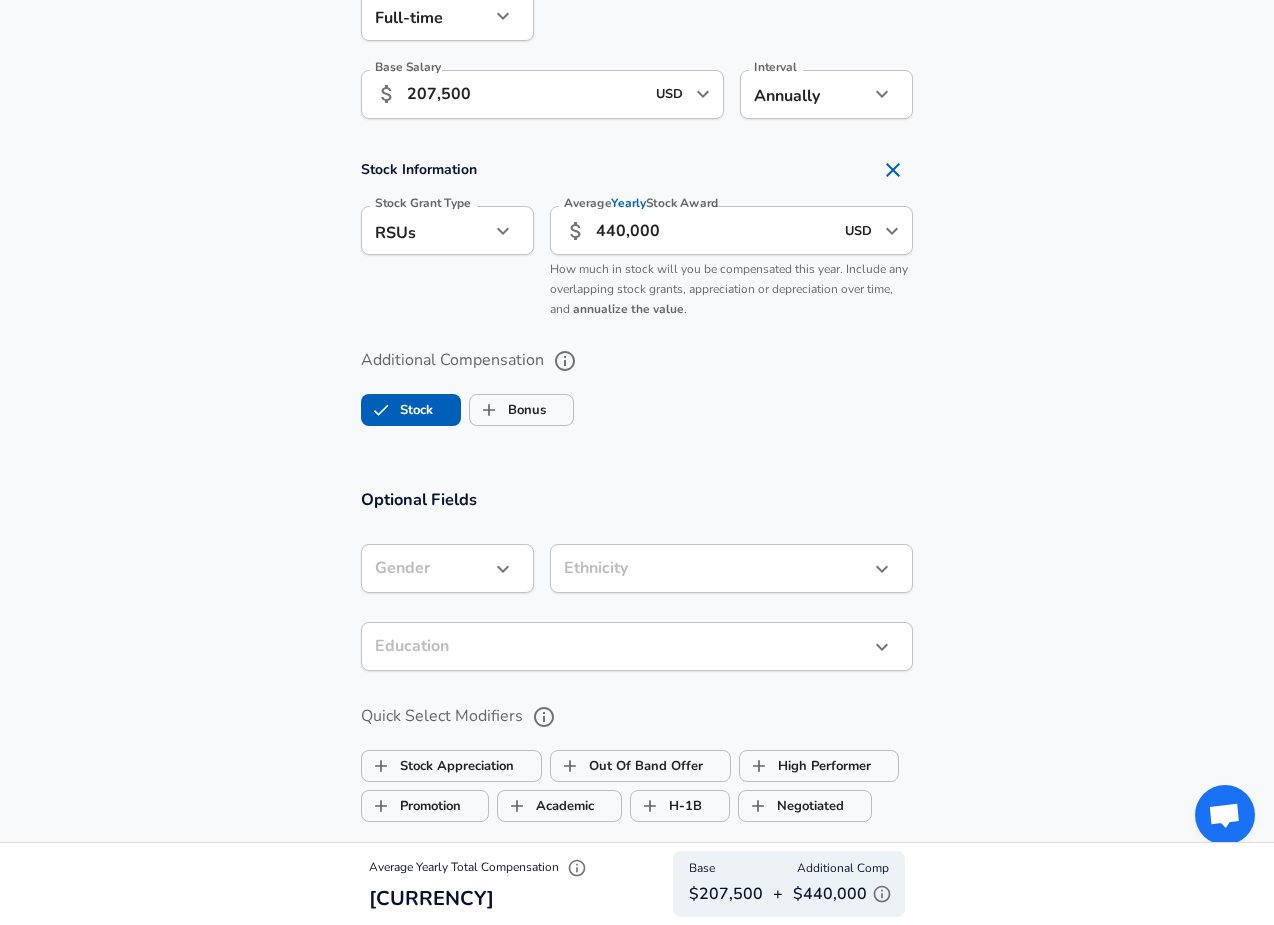 scroll, scrollTop: 1488, scrollLeft: 0, axis: vertical 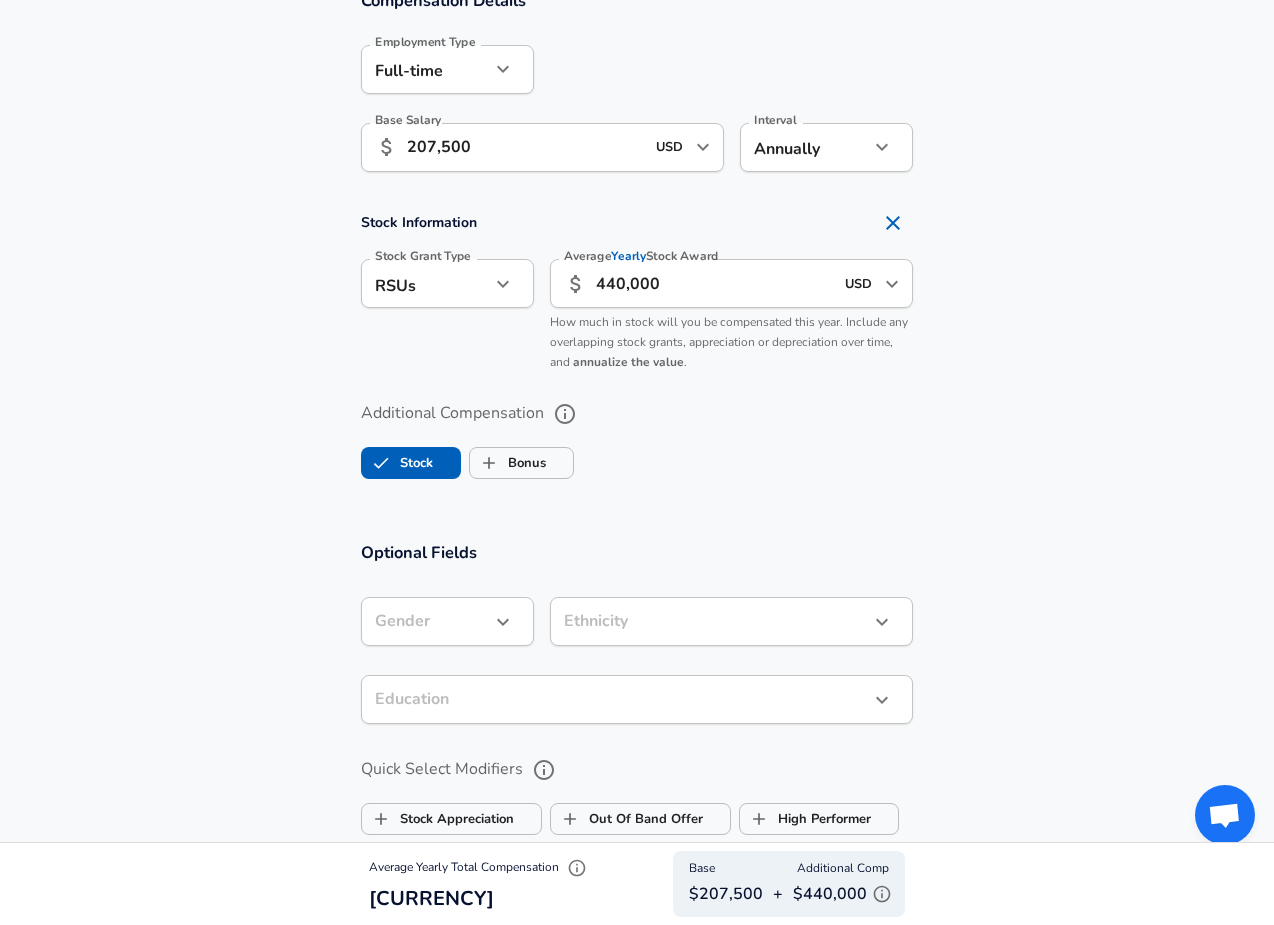 click on "440,000" at bounding box center (714, 283) 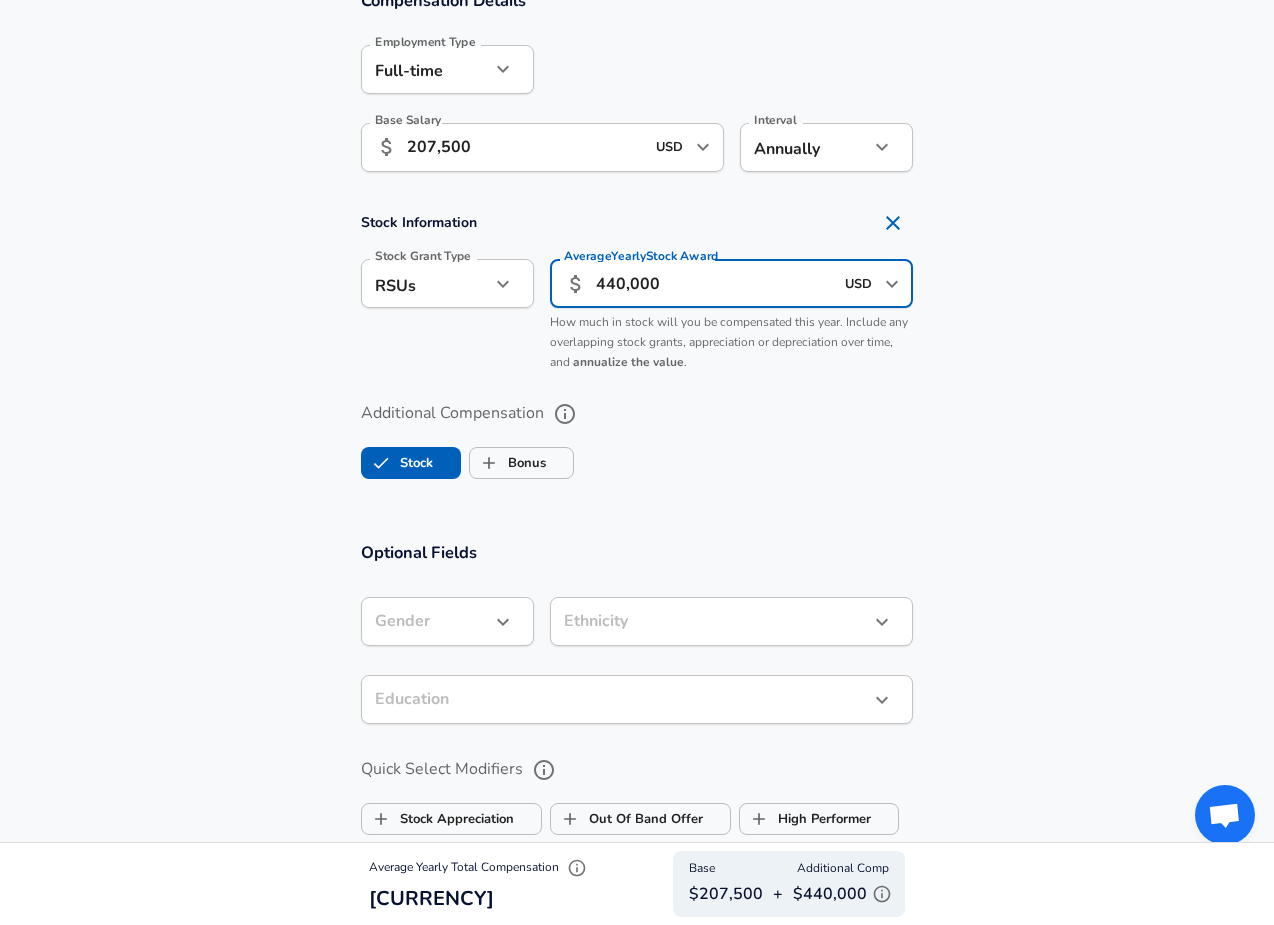 click on "440,000" at bounding box center [714, 283] 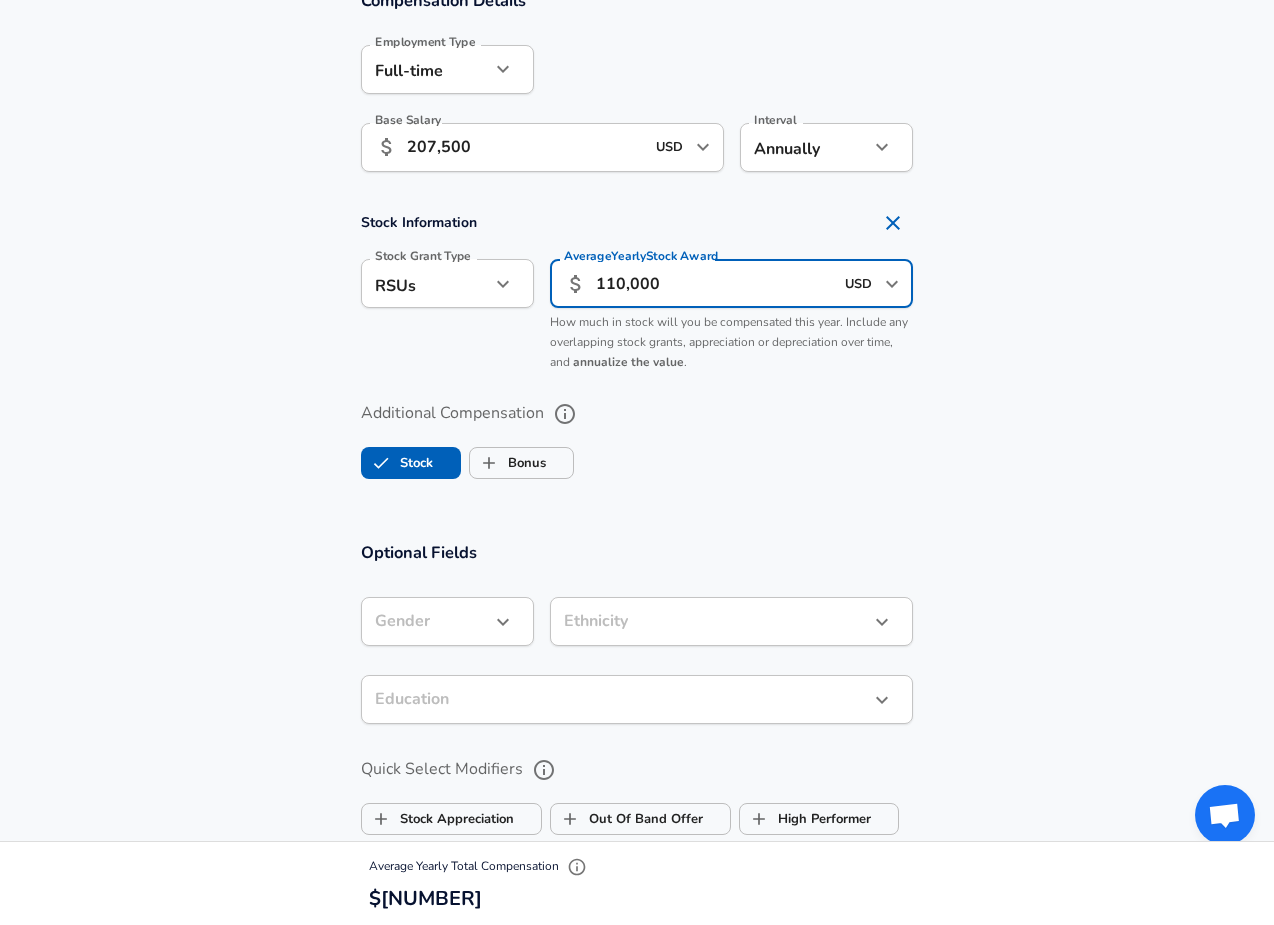 type on "110,000" 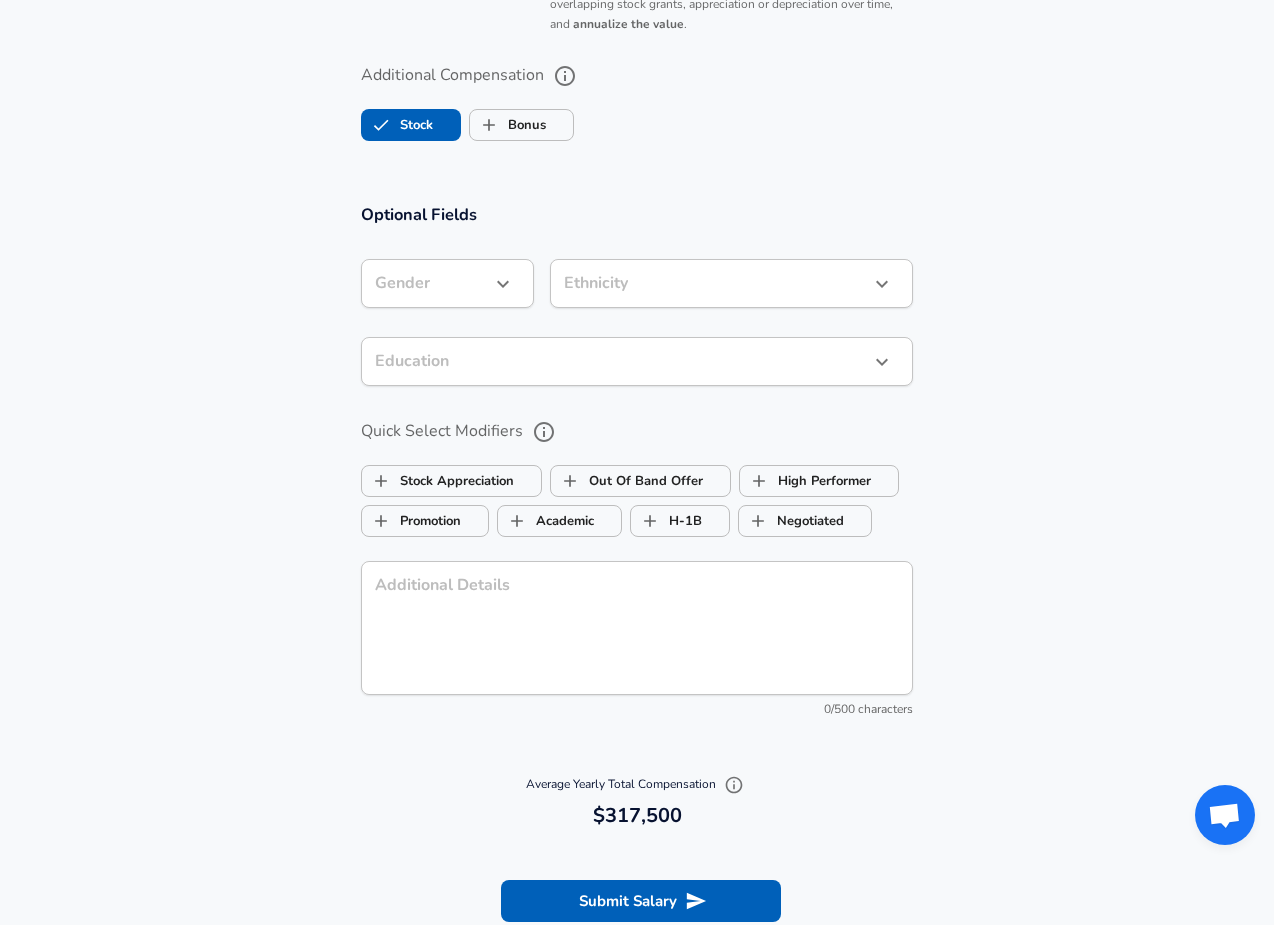 scroll, scrollTop: 1857, scrollLeft: 0, axis: vertical 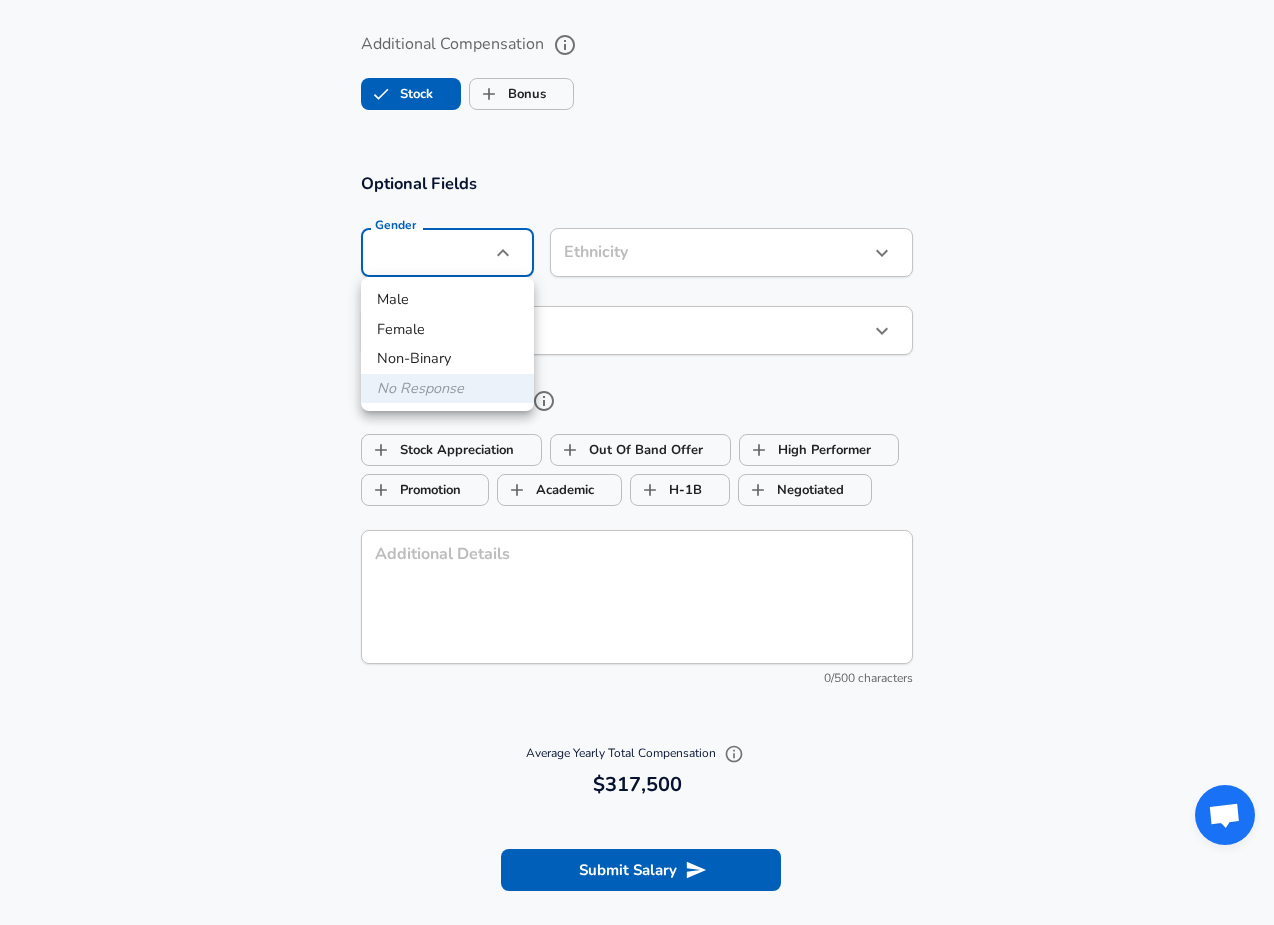 click on "Restart Add Your Salary Upload your offer letter   to verify your submission Enhance Privacy and Anonymity Yes Automatically hides specific fields until there are enough submissions to safely display the full details.   More Details Based on your submission and the data points that we have already collected, we will automatically hide and anonymize specific fields if there aren't enough data points to remain sufficiently anonymous. Company & Title Information   Enter the company you received your offer from Company [COMPANY] Company   Select the title that closest resembles your official title. This should be similar to the title that was present on your offer letter. Title Product Designer Title   Select a job family that best fits your role. If you can't find one, select 'Other' to enter a custom job family Job Family Product Designer Job Family   Select a Specialization that best fits your role. If you can't find one, select 'Other' to enter a custom specialization Select Specialization Other Other     L5 1" at bounding box center (637, -1395) 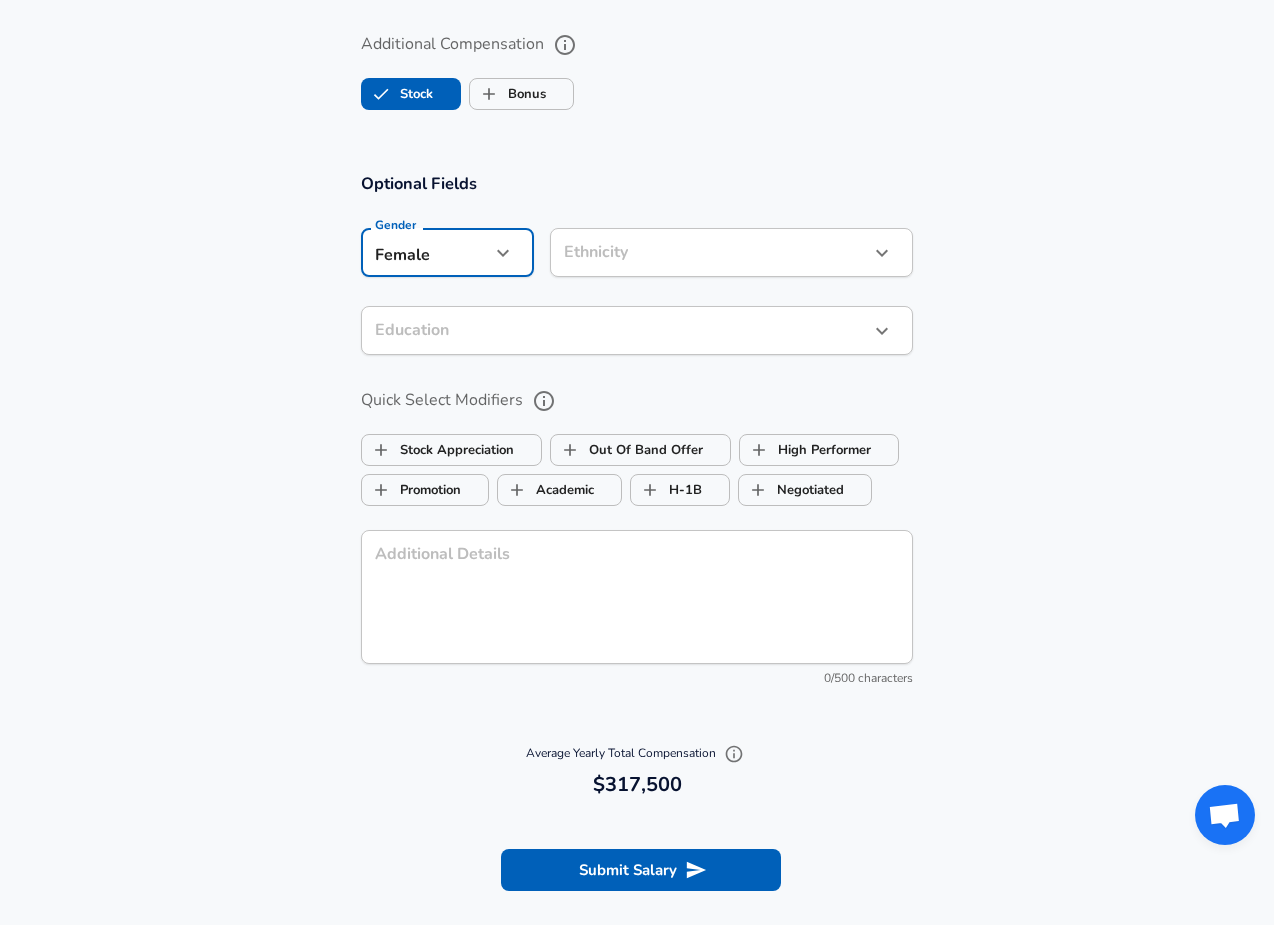 click on "Restart Add Your Salary Upload your offer letter   to verify your submission Enhance Privacy and Anonymity Yes Automatically hides specific fields until there are enough submissions to safely display the full details.   More Details Based on your submission and the data points that we have already collected, we will automatically hide and anonymize specific fields if there aren't enough data points to remain sufficiently anonymous. Company & Title Information   Enter the company you received your offer from Company [COMPANY] Company   Select the title that closest resembles your official title. This should be similar to the title that was present on your offer letter. Title Product Designer Title   Select a job family that best fits your role. If you can't find one, select 'Other' to enter a custom job family Job Family Product Designer Job Family   Select a Specialization that best fits your role. If you can't find one, select 'Other' to enter a custom specialization Select Specialization Other Other     L5 1" at bounding box center [637, -1395] 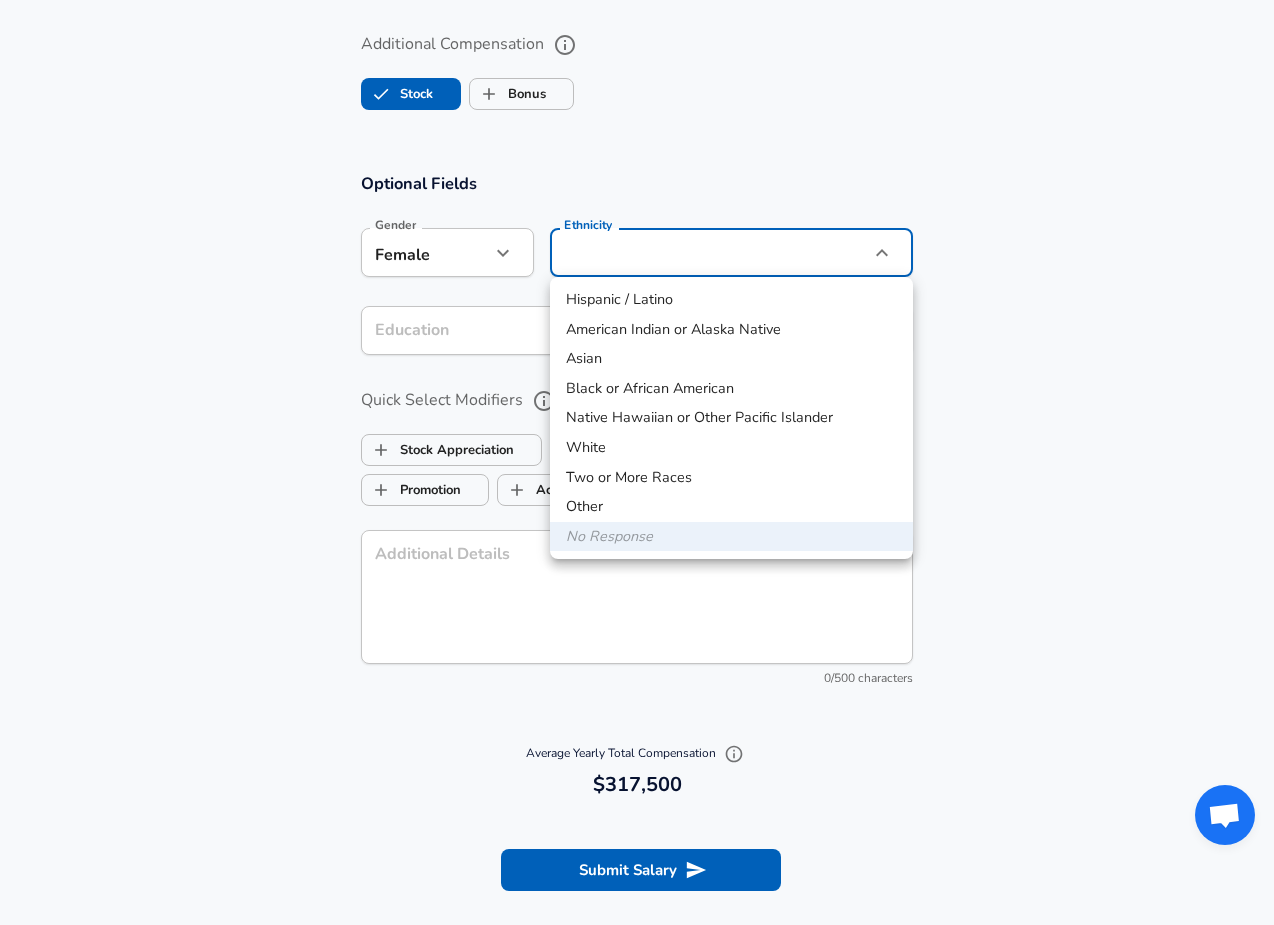 type 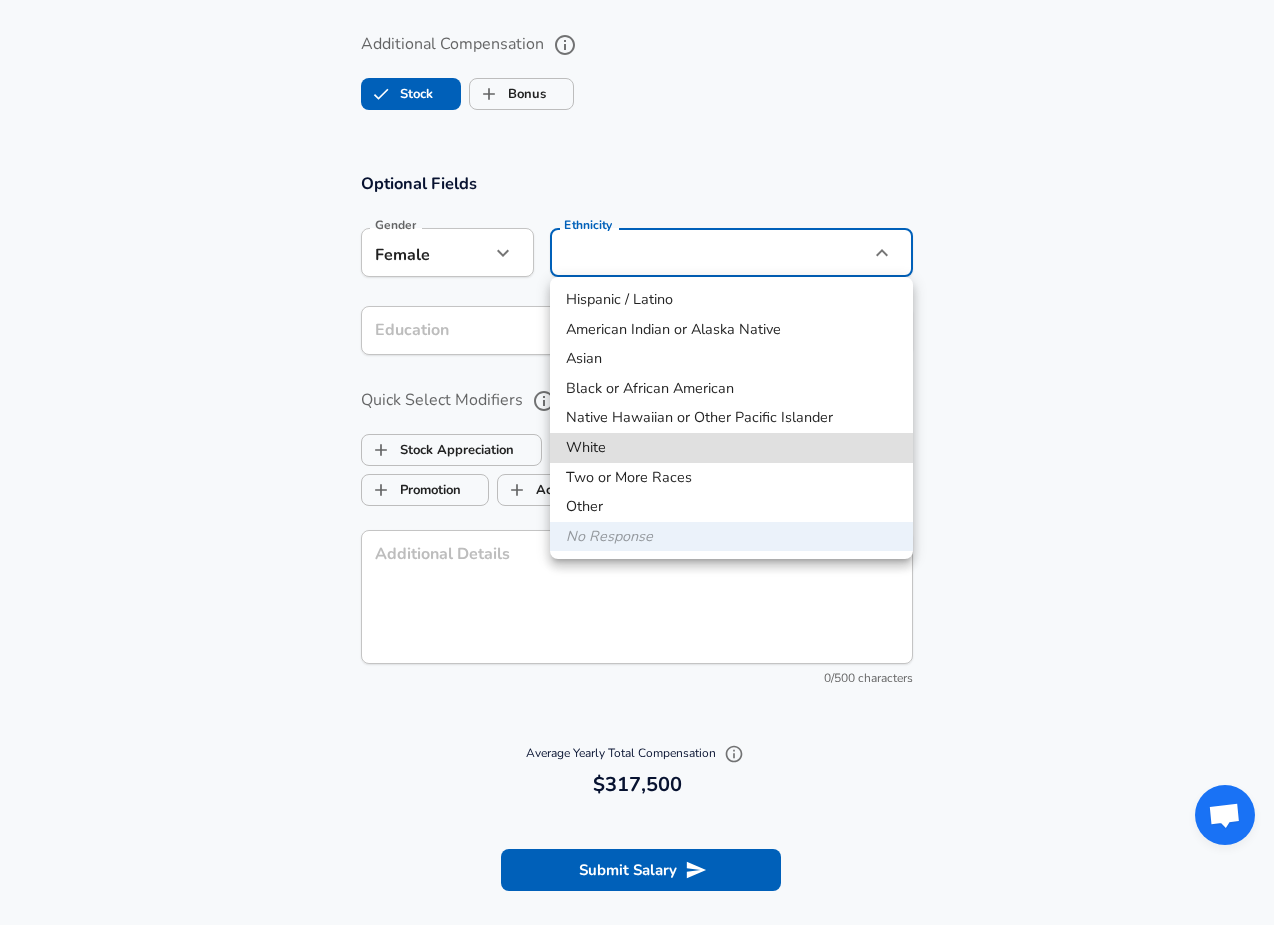 type 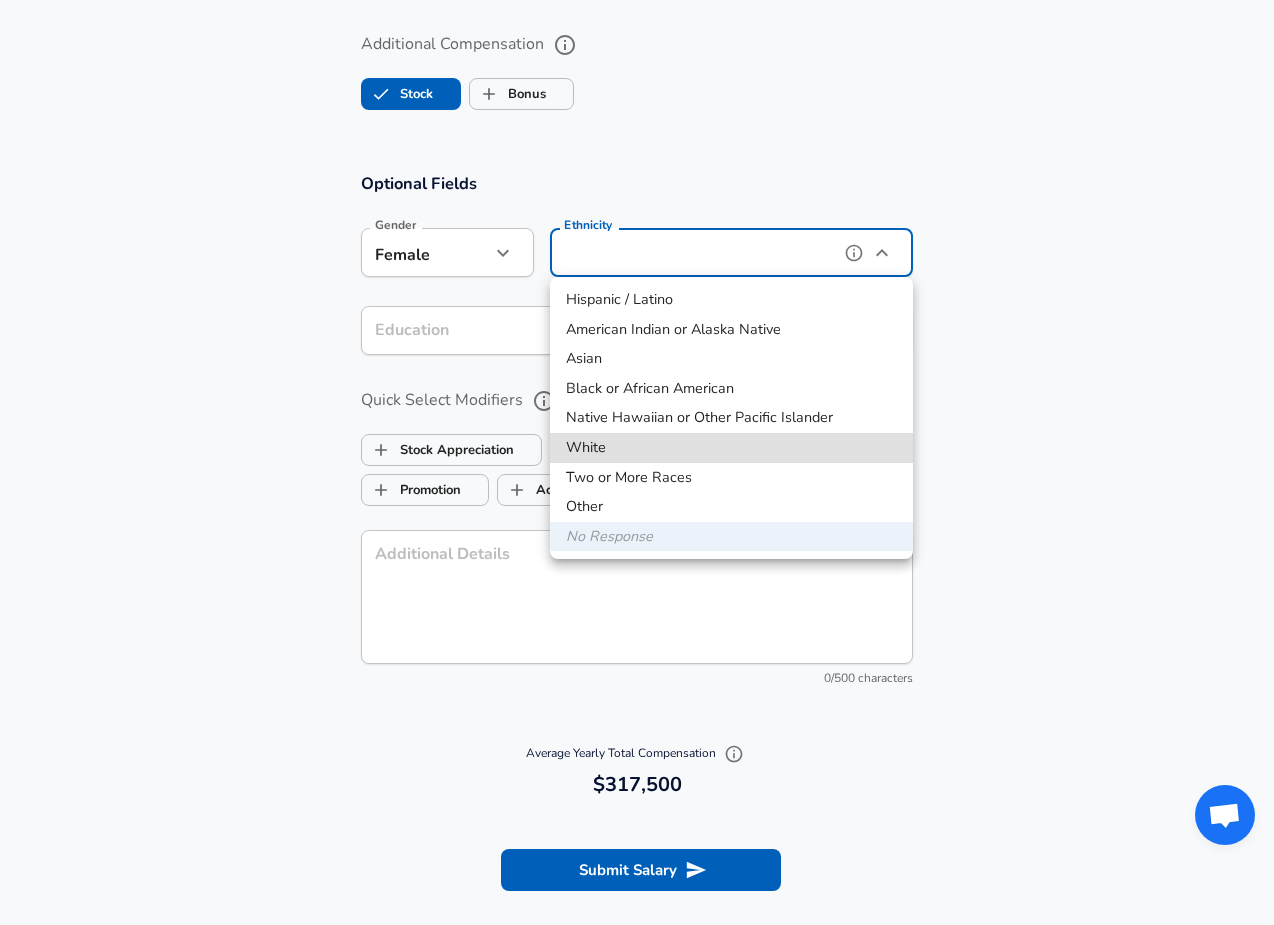 type on "White" 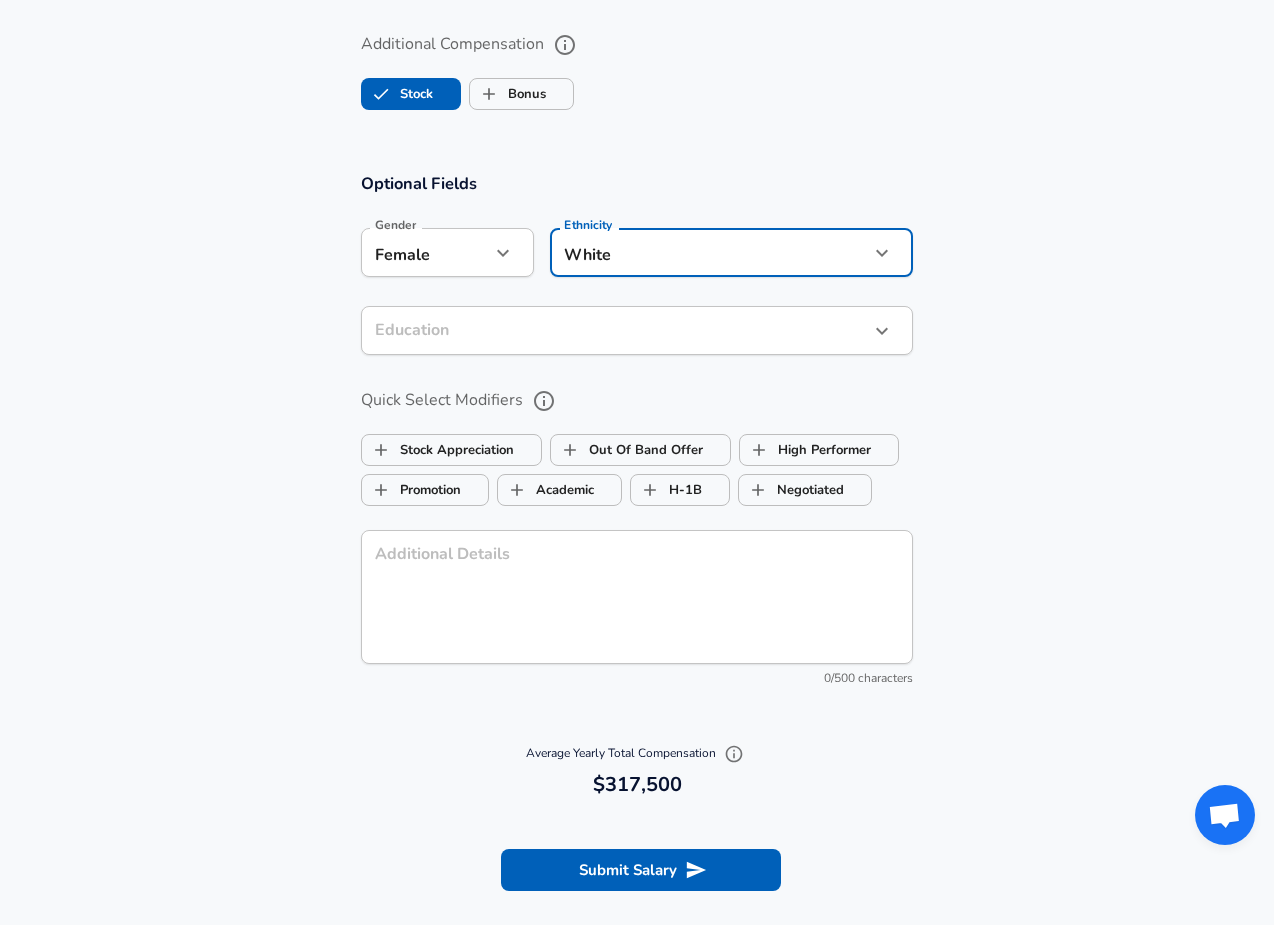 click on "Restart Add Your Salary Upload your offer letter   to verify your submission Enhance Privacy and Anonymity Yes Automatically hides specific fields until there are enough submissions to safely display the full details.   More Details Based on your submission and the data points that we have already collected, we will automatically hide and anonymize specific fields if there aren't enough data points to remain sufficiently anonymous. Company & Title Information   Enter the company you received your offer from Company [COMPANY] Company   Select the title that closest resembles your official title. This should be similar to the title that was present on your offer letter. Title Product Designer Title   Select a job family that best fits your role. If you can't find one, select 'Other' to enter a custom job family Job Family Product Designer Job Family   Select a Specialization that best fits your role. If you can't find one, select 'Other' to enter a custom specialization Select Specialization Other Other     L5 1" at bounding box center (637, -1395) 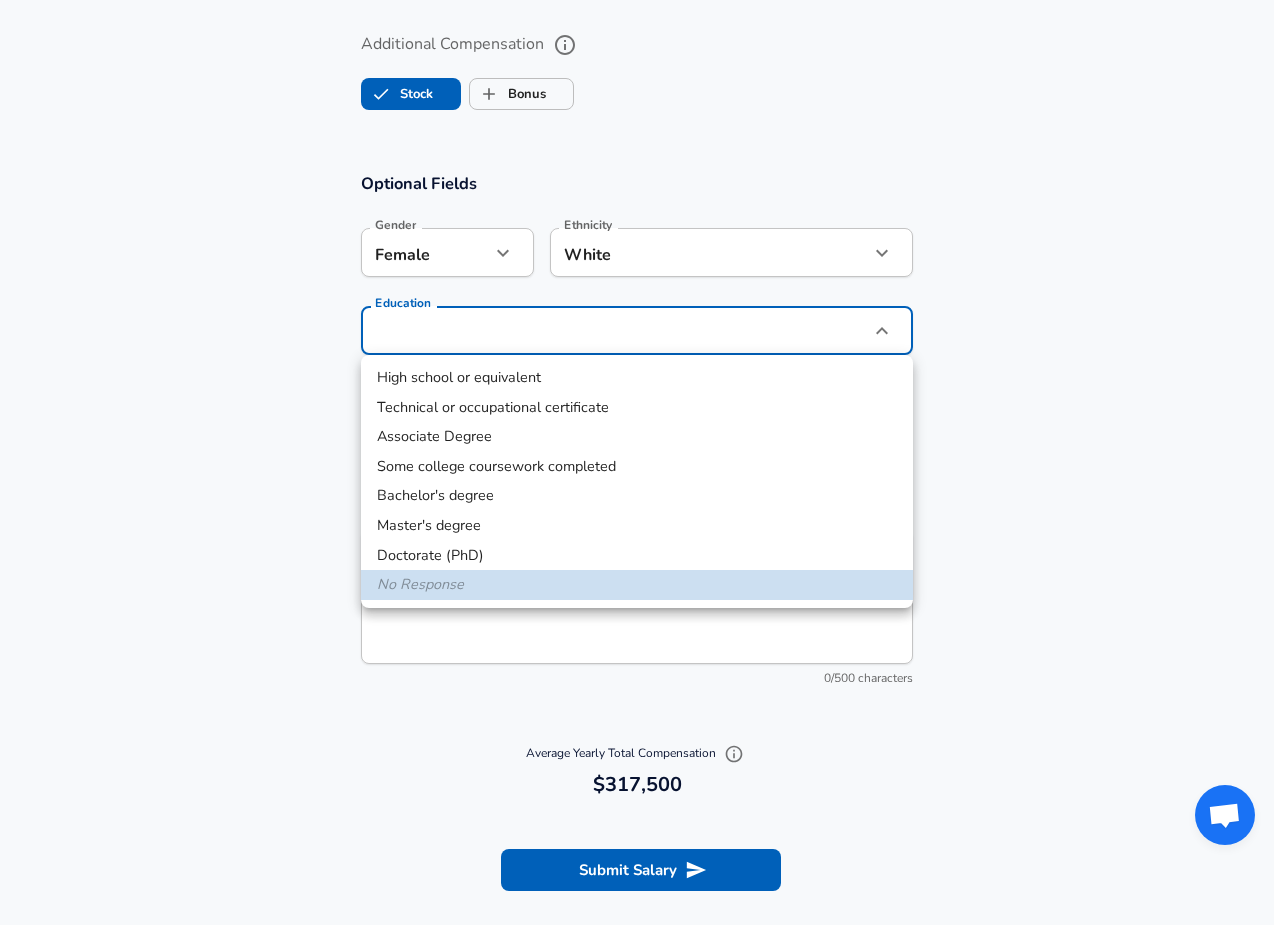 click on "High school or equivalent" at bounding box center [637, 378] 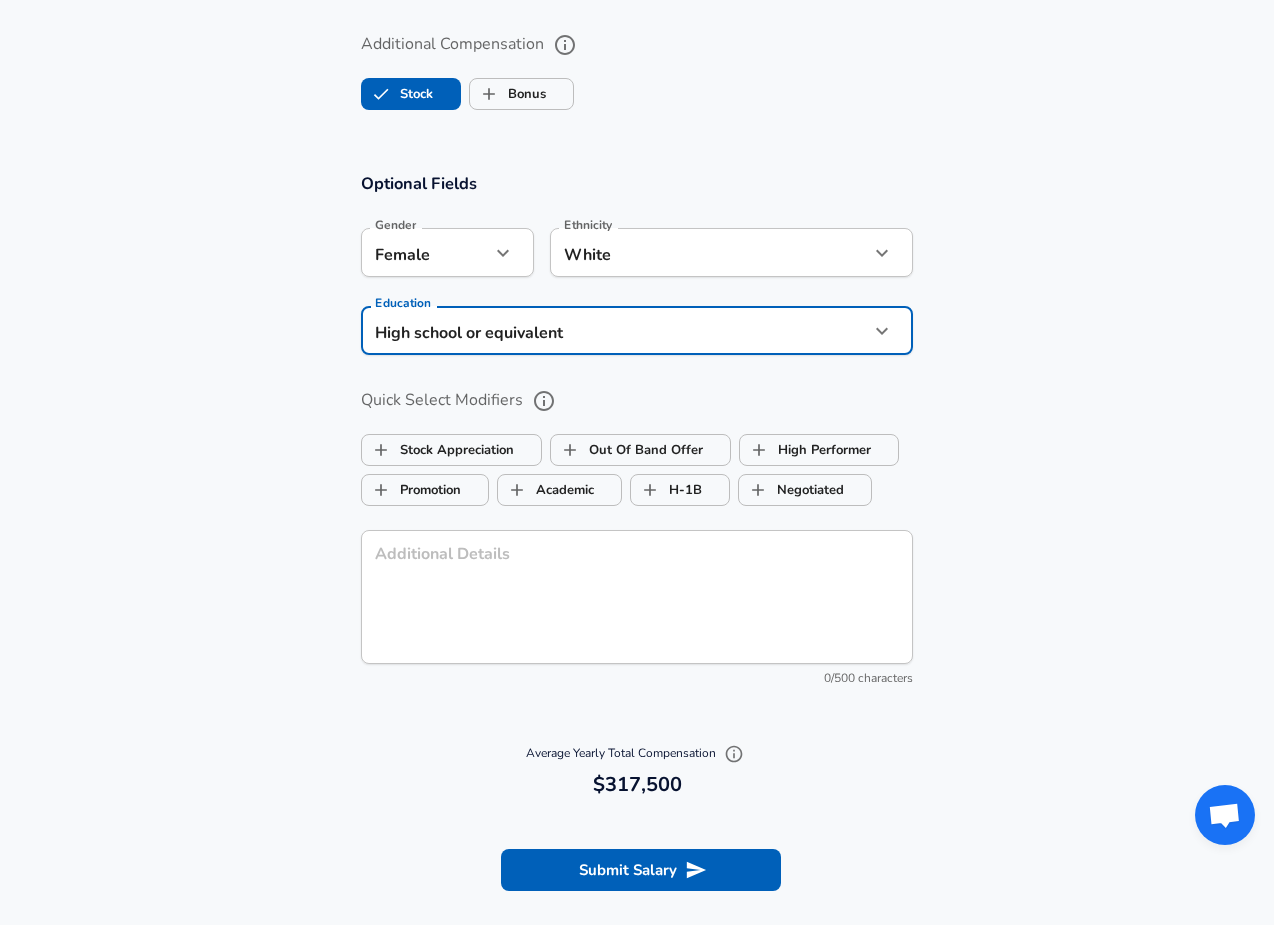 click on "Restart Add Your Salary Upload your offer letter   to verify your submission Enhance Privacy and Anonymity Yes Automatically hides specific fields until there are enough submissions to safely display the full details.   More Details Based on your submission and the data points that we have already collected, we will automatically hide and anonymize specific fields if there aren't enough data points to remain sufficiently anonymous. Company & Title Information   Enter the company you received your offer from Company [COMPANY] Company   Select the title that closest resembles your official title. This should be similar to the title that was present on your offer letter. Title Product Designer Title   Select a job family that best fits your role. If you can't find one, select 'Other' to enter a custom job family Job Family Product Designer Job Family   Select a Specialization that best fits your role. If you can't find one, select 'Other' to enter a custom specialization Select Specialization Other Other     L5 1" at bounding box center (637, -1395) 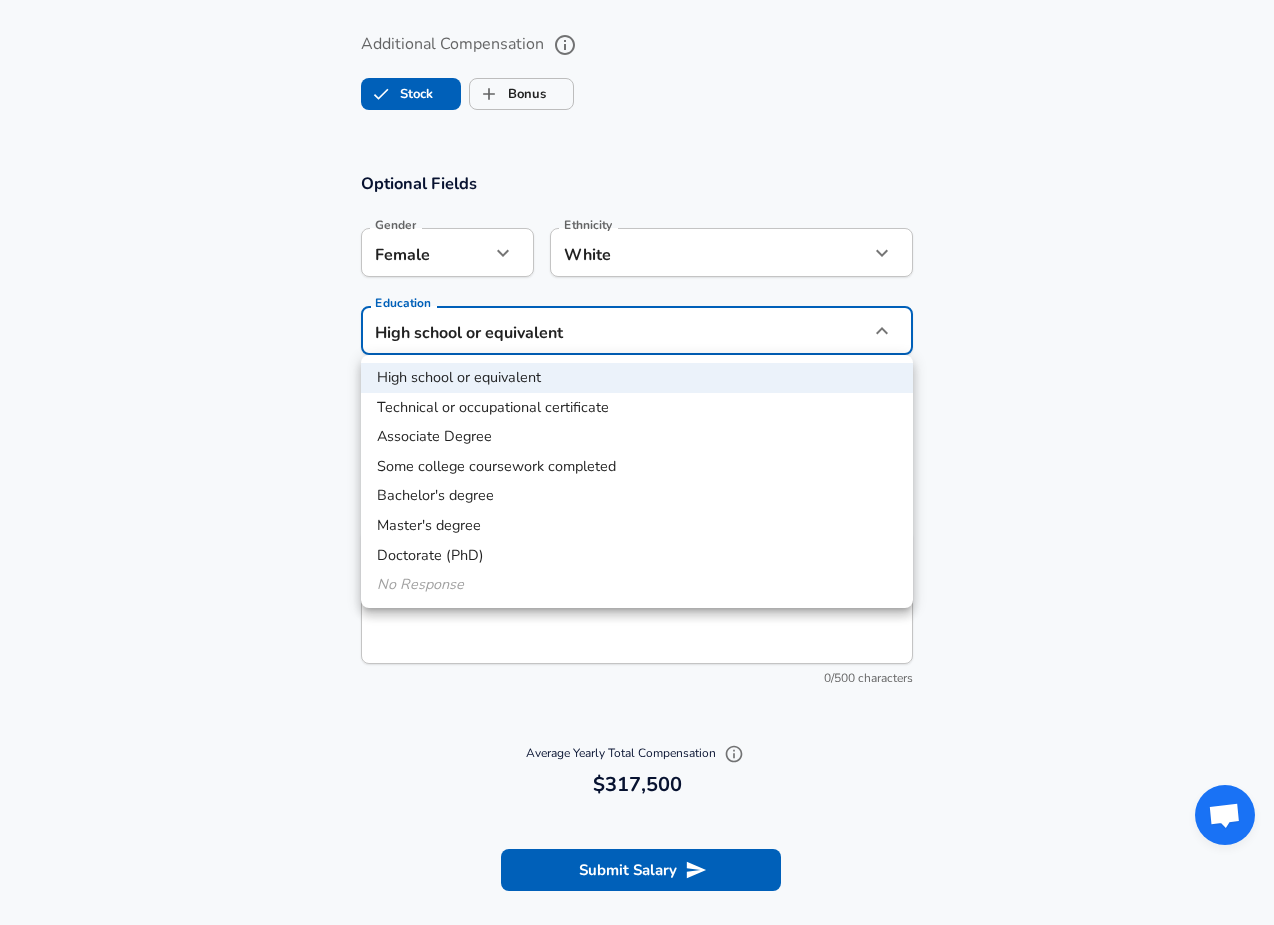 click on "Some college coursework completed" at bounding box center (637, 467) 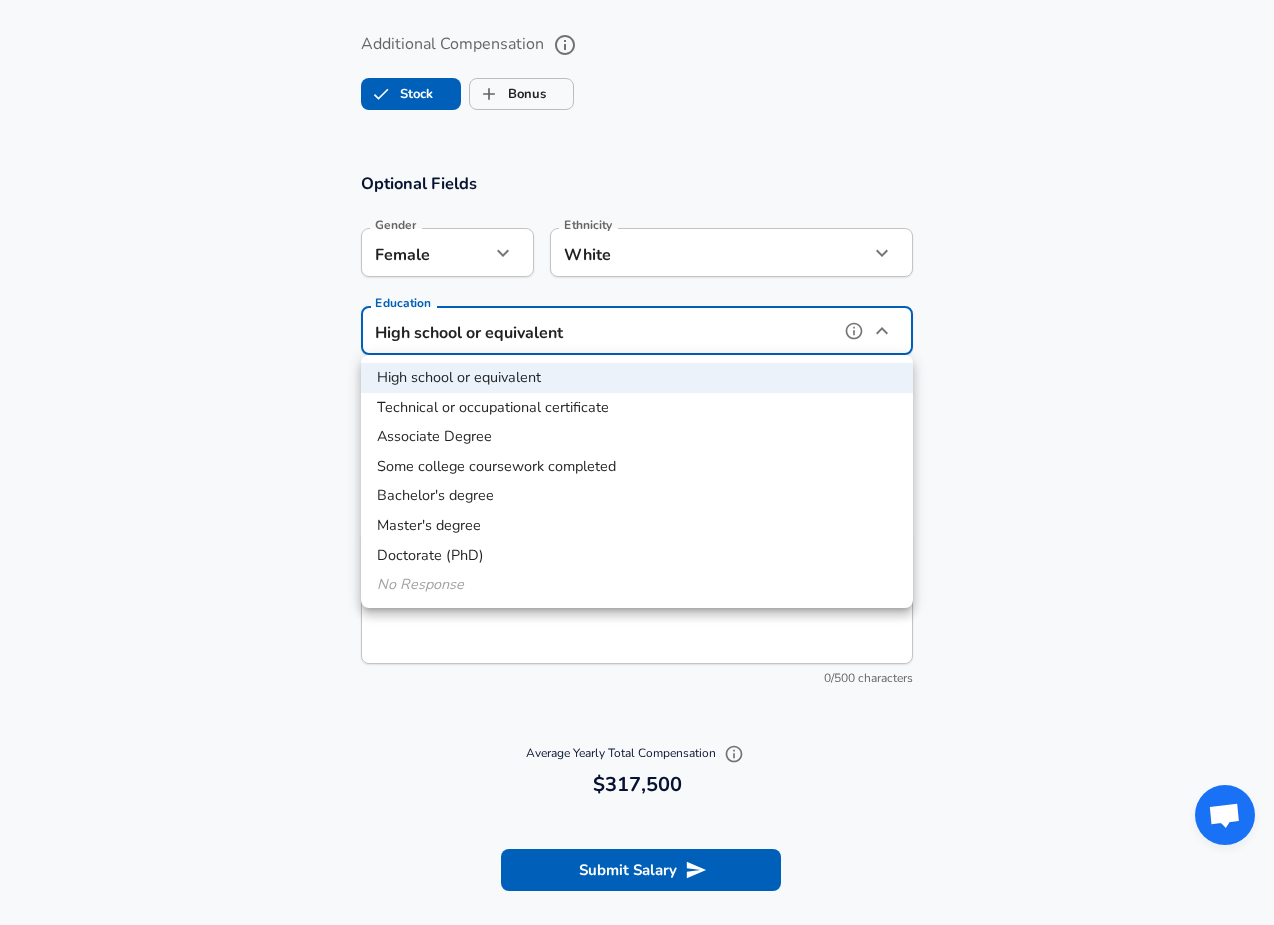 type on "Some college coursework completed" 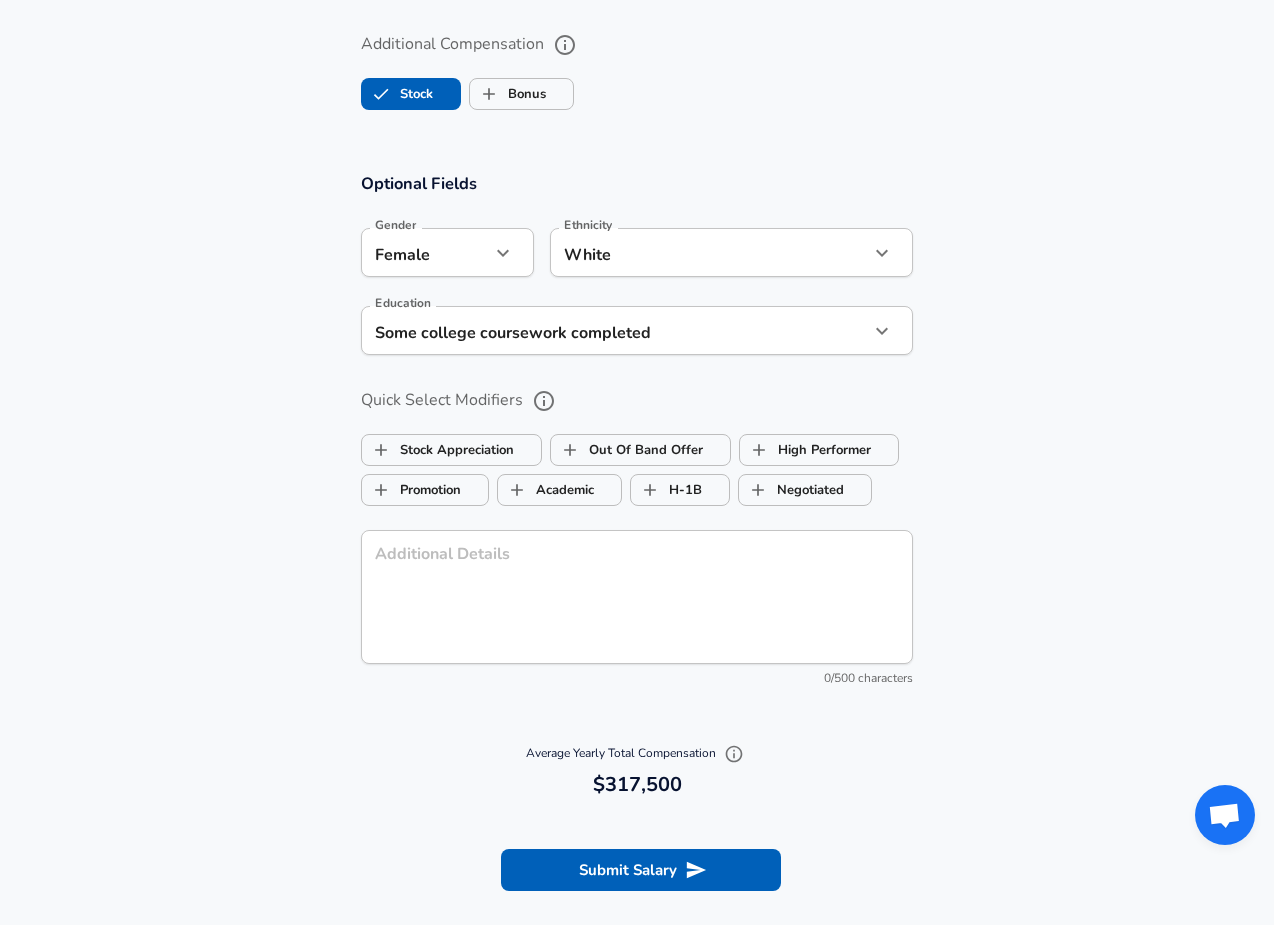 click on "Optional Fields Gender Female female Gender Ethnicity White White Ethnicity Education Some college coursework completed Some college coursework completed Education Quick Select Modifiers   Stock Appreciation Out Of Band Offer High Performer Promotion Academic H-1B Negotiated Additional Details x Additional Details 0 /500 characters Email Address [EMAIL] Email Address   Providing an email allows for editing or removal of your submission. We may also reach out if we have any questions. Your email will not be published." at bounding box center (637, 439) 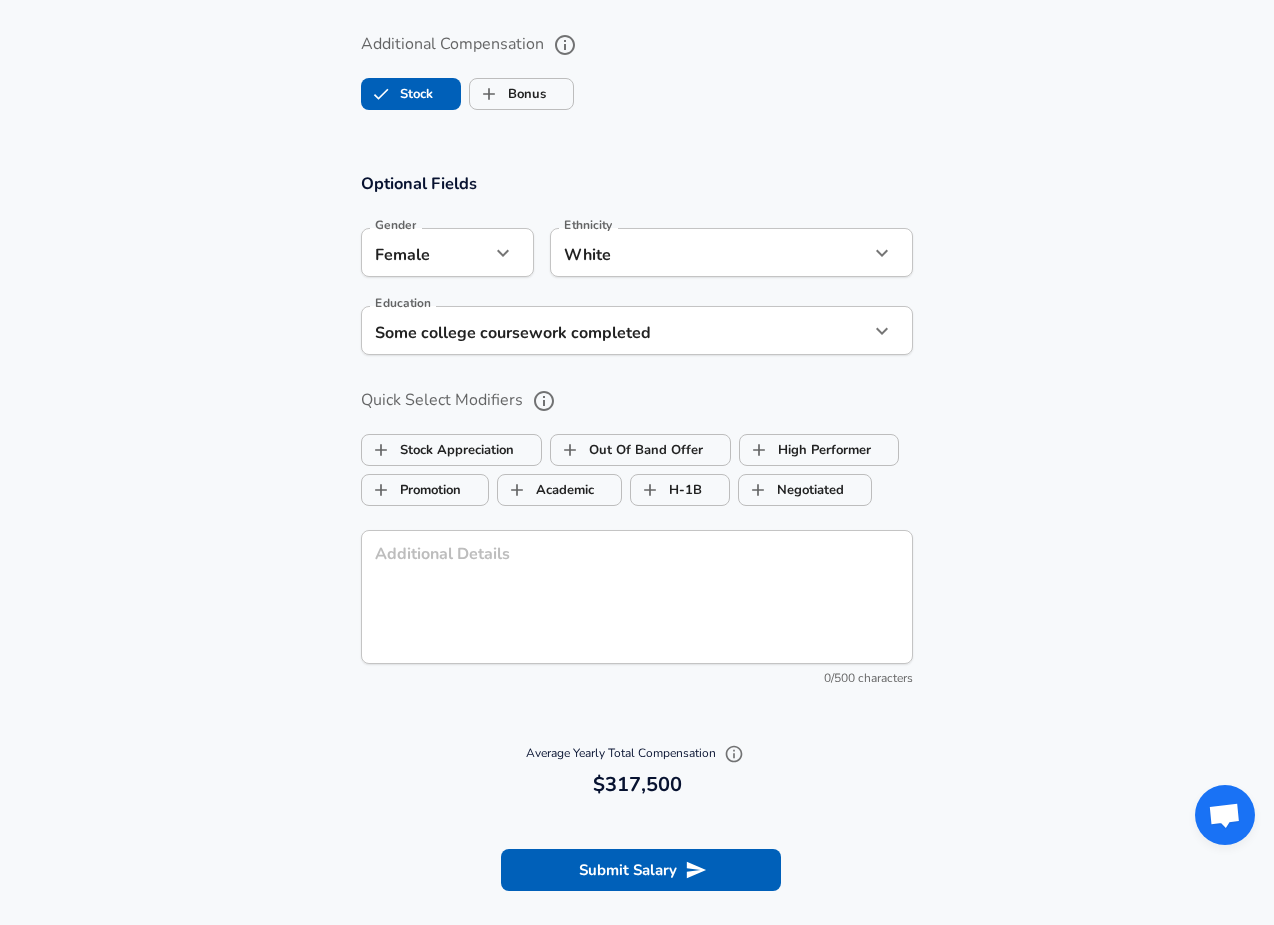 click on "Quick Select Modifiers   Stock Appreciation Out Of Band Offer High Performer Promotion Academic H-1B Negotiated" at bounding box center (637, 449) 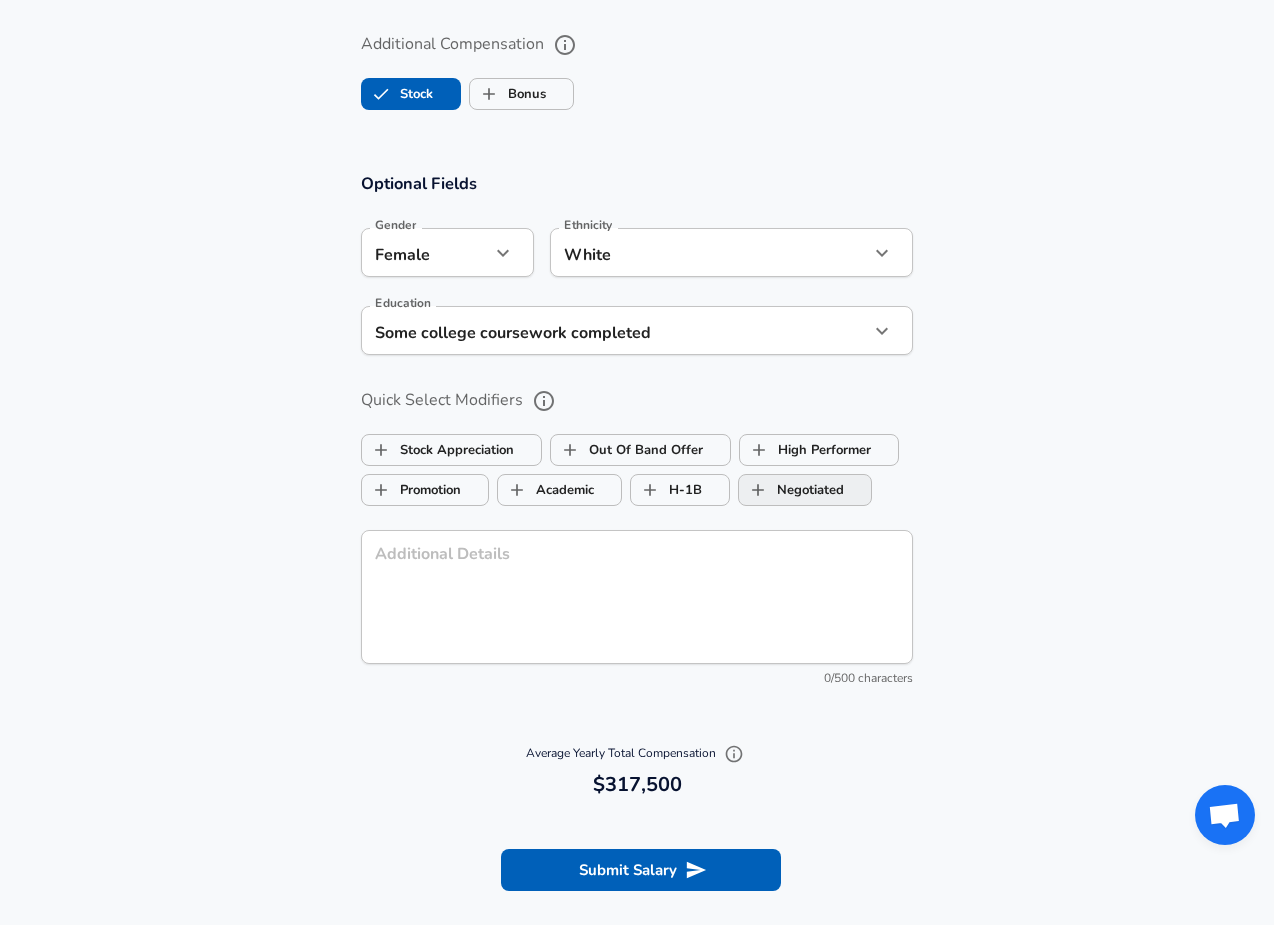 click on "Negotiated" at bounding box center [791, 490] 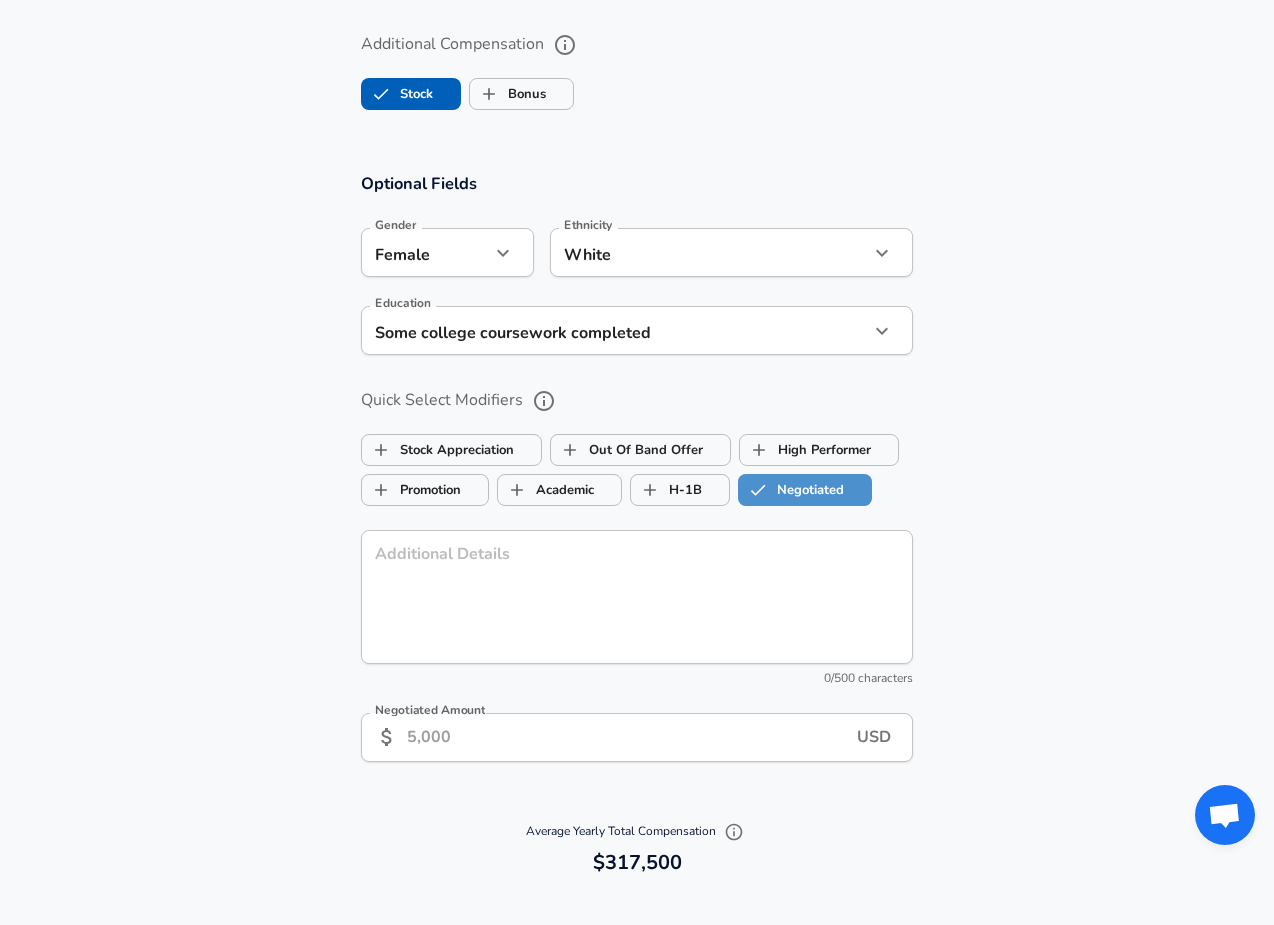 click on "Negotiated" at bounding box center (791, 490) 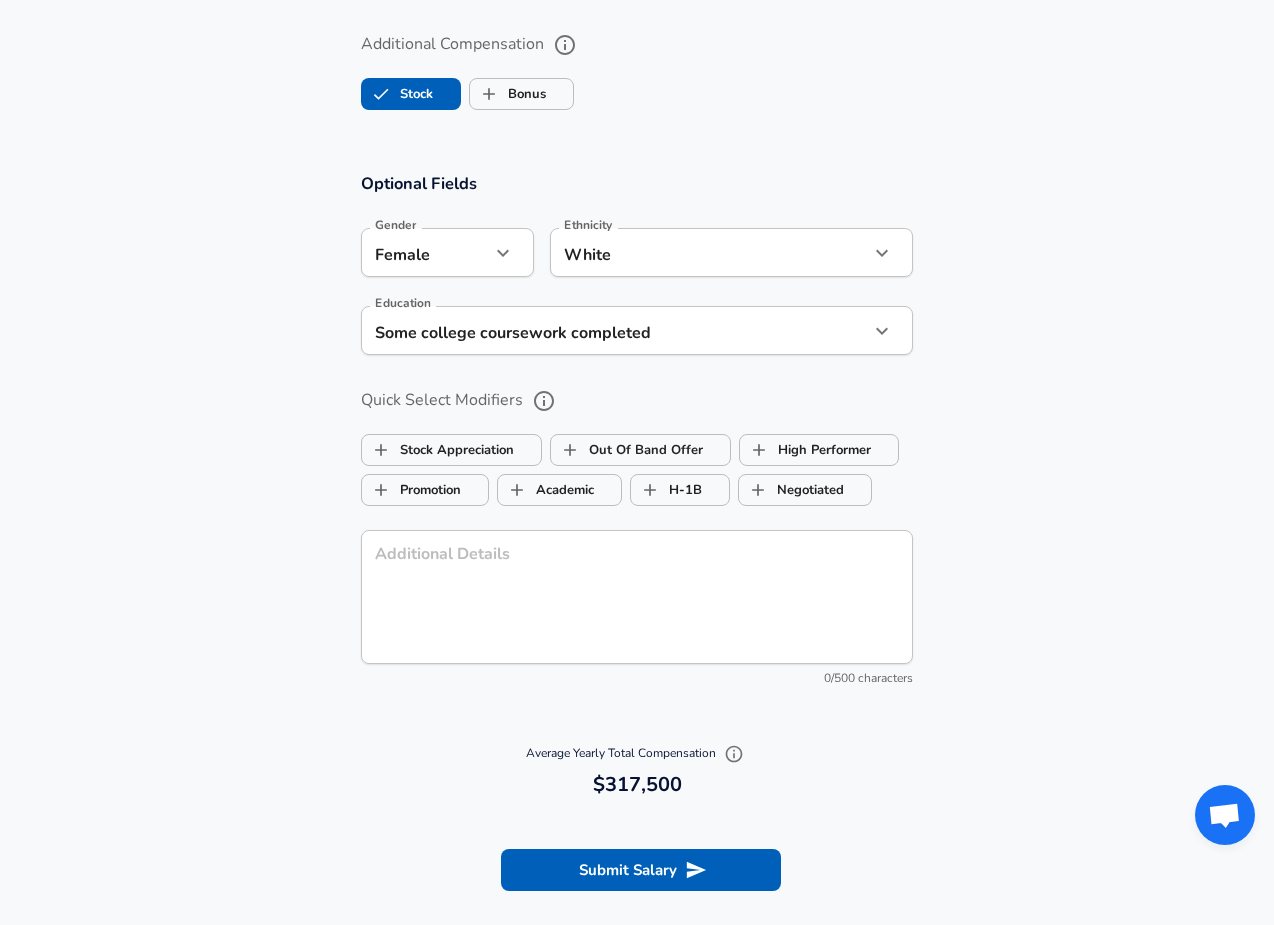 click on "Optional Fields Gender Female female Gender Ethnicity White White Ethnicity Education Some college coursework completed Some college coursework completed Education Quick Select Modifiers   Stock Appreciation Out Of Band Offer High Performer Promotion Academic H-1B Negotiated Additional Details x Additional Details 0 /500 characters Email Address [EMAIL] Email Address   Providing an email allows for editing or removal of your submission. We may also reach out if we have any questions. Your email will not be published." at bounding box center (637, 439) 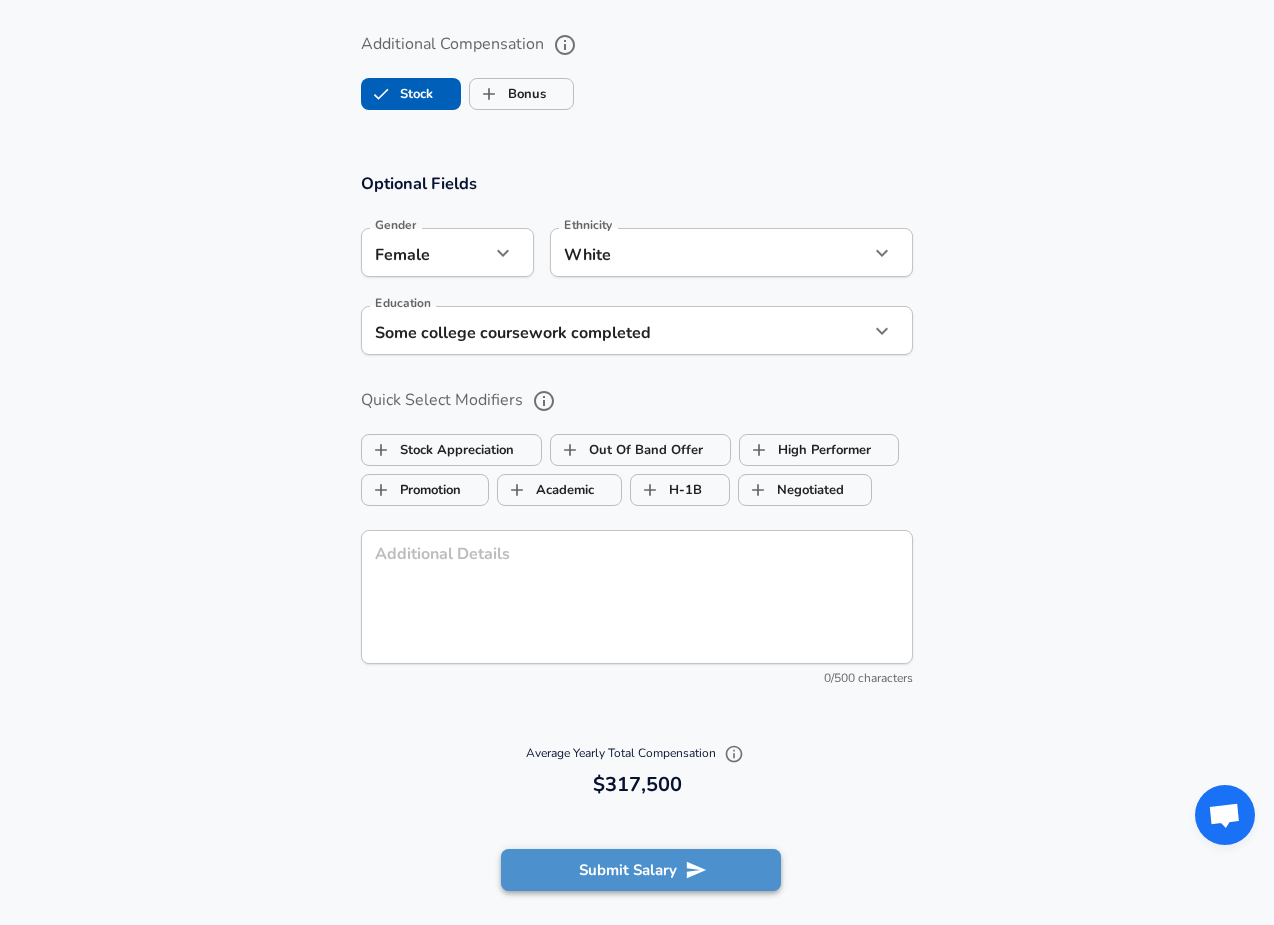 click on "Submit Salary" at bounding box center [641, 870] 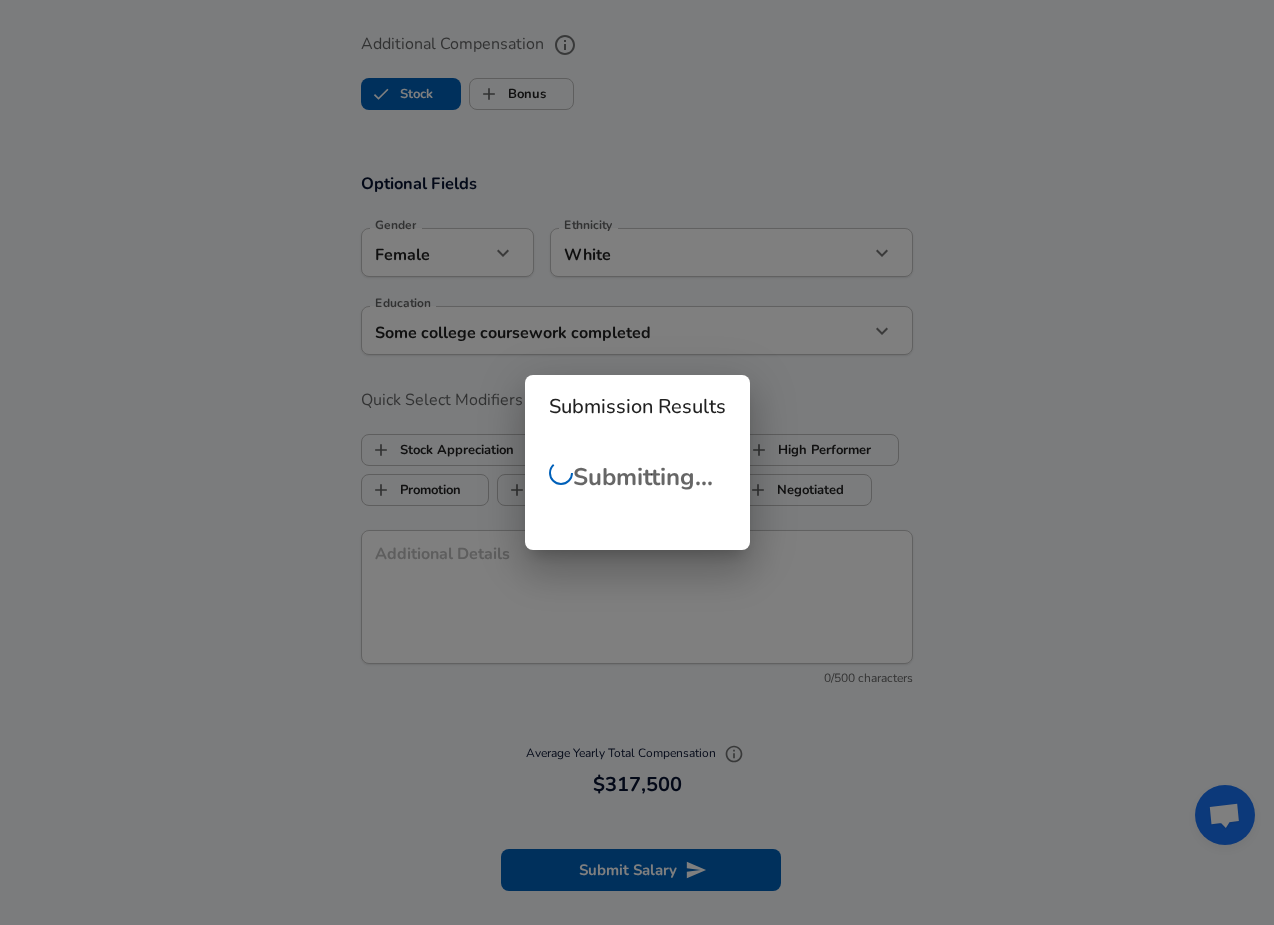checkbox on "false" 